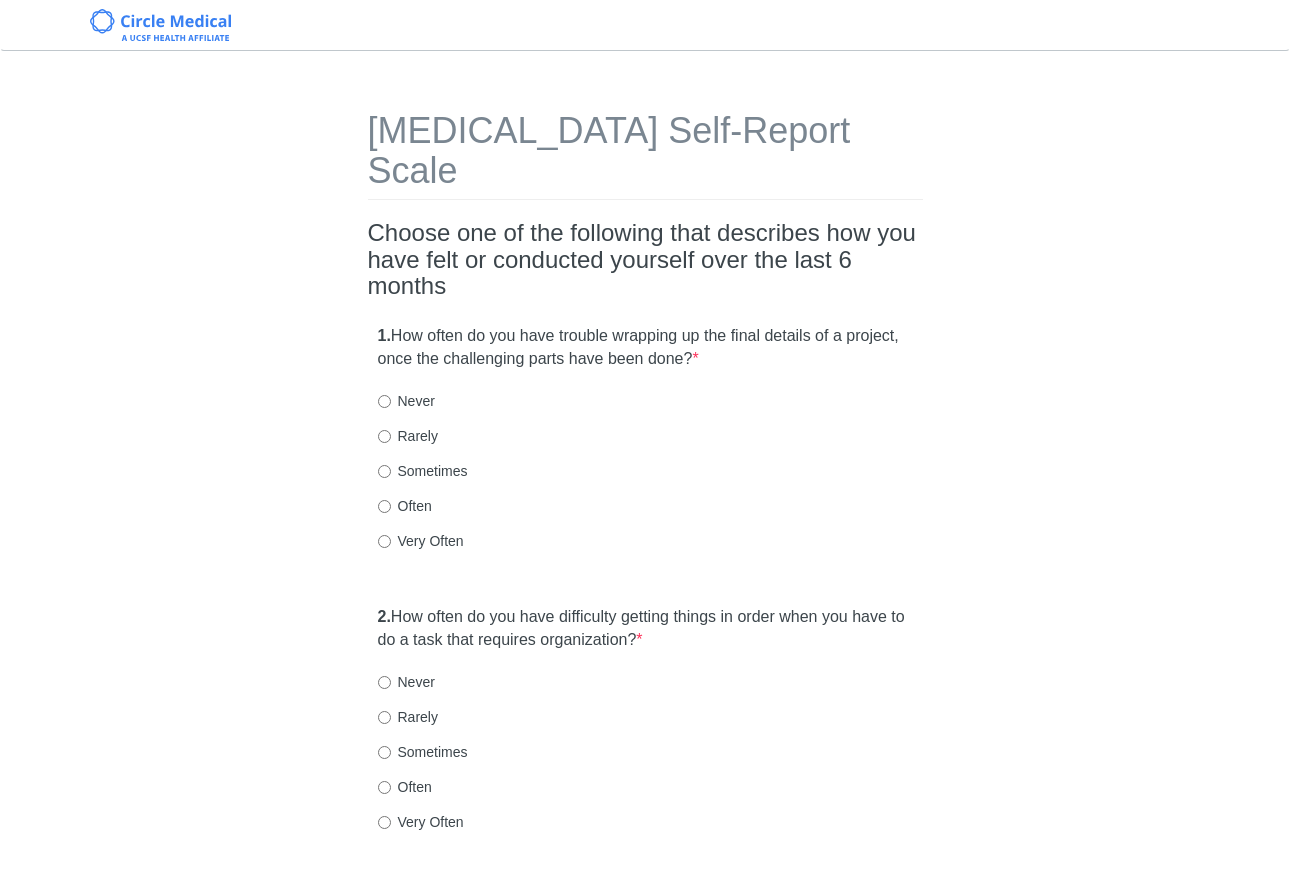 scroll, scrollTop: 0, scrollLeft: 0, axis: both 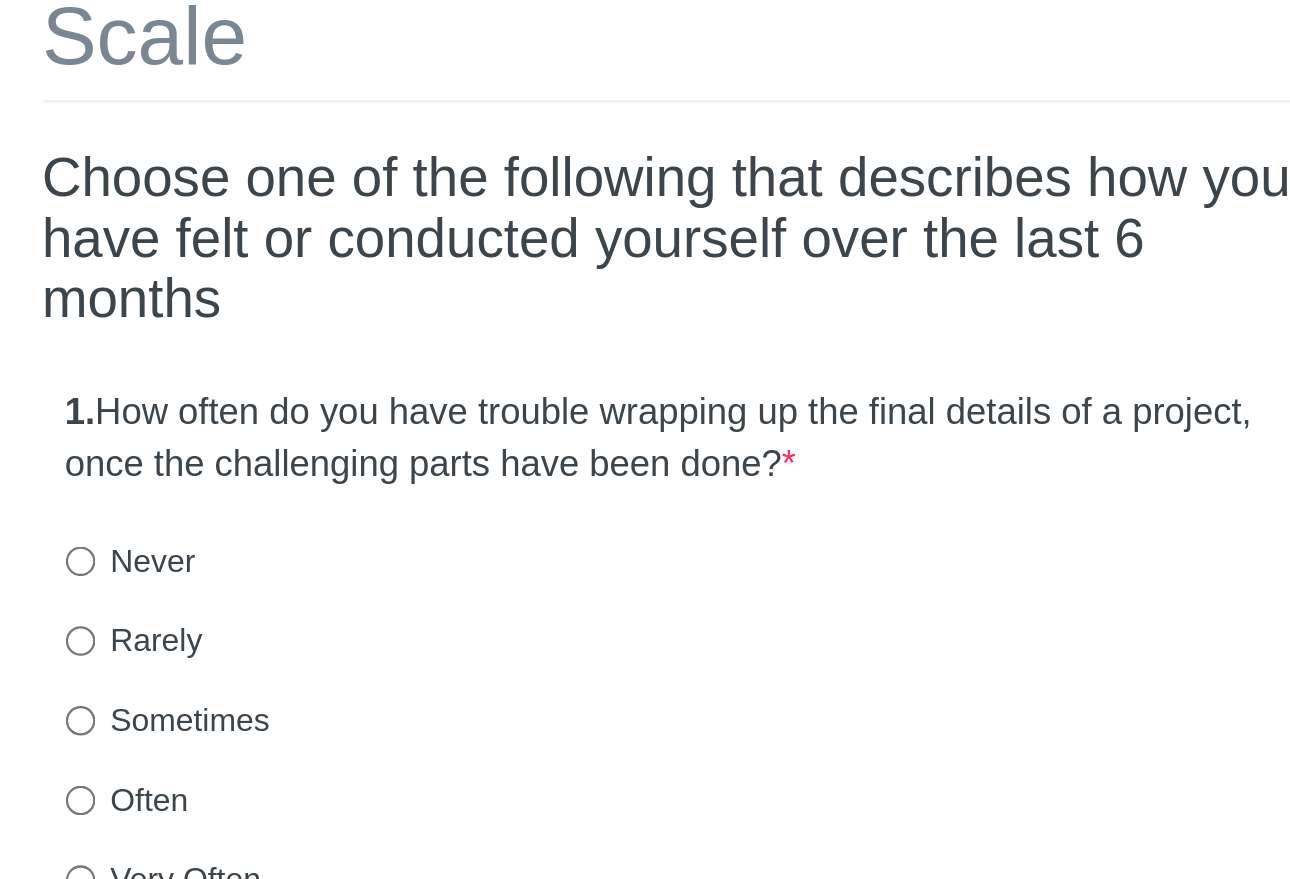 click on "Often" at bounding box center [405, 506] 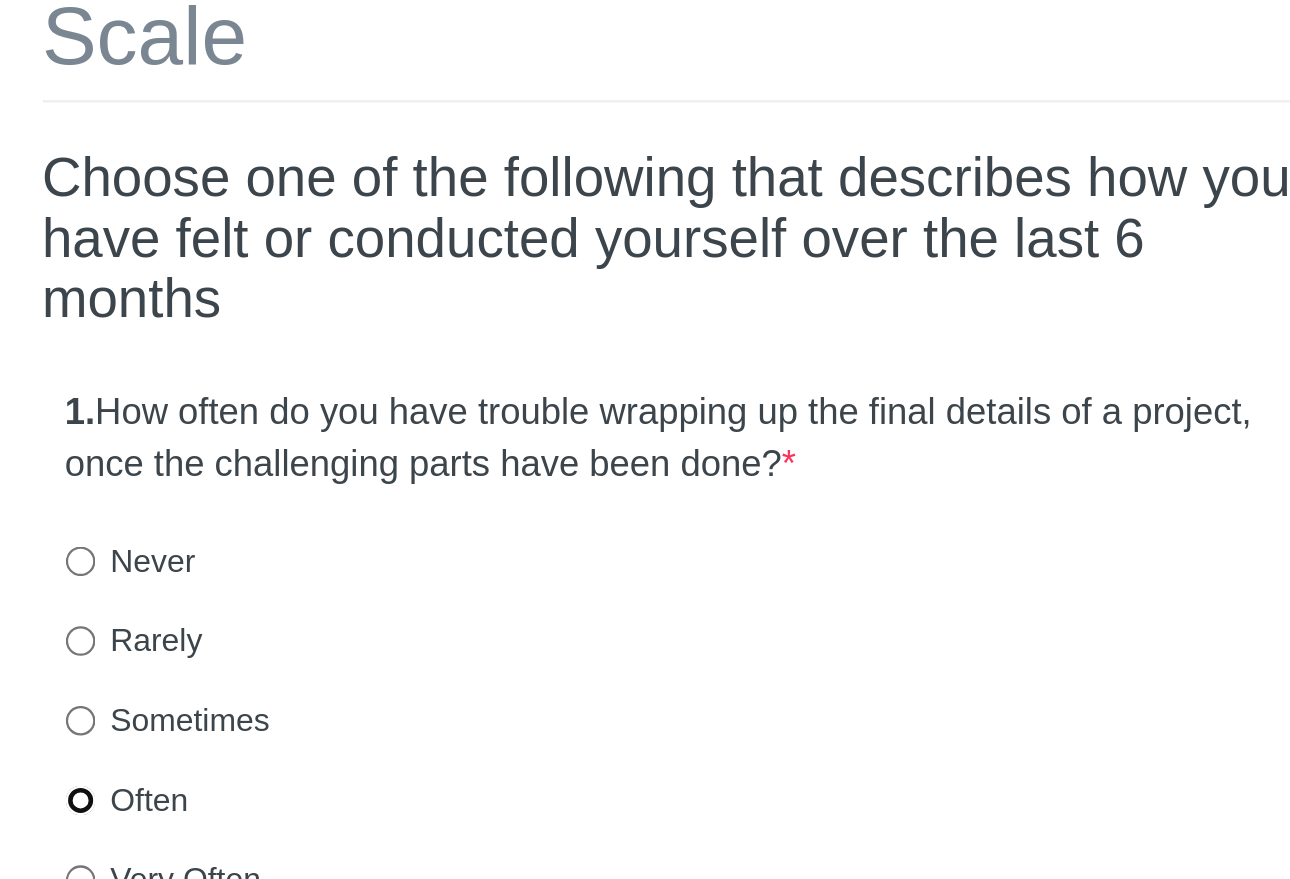 click on "Often" at bounding box center (384, 506) 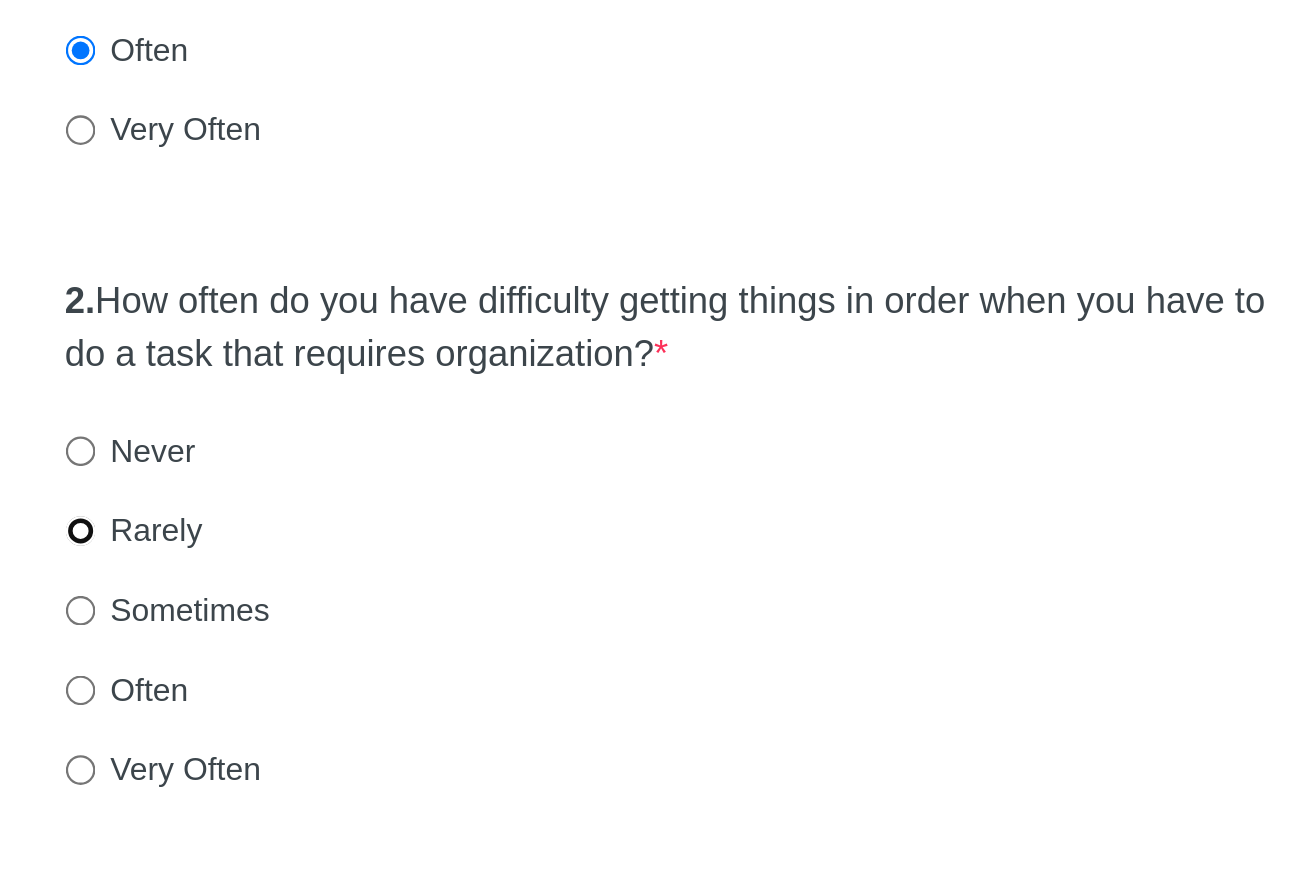 click on "Rarely" at bounding box center (384, 717) 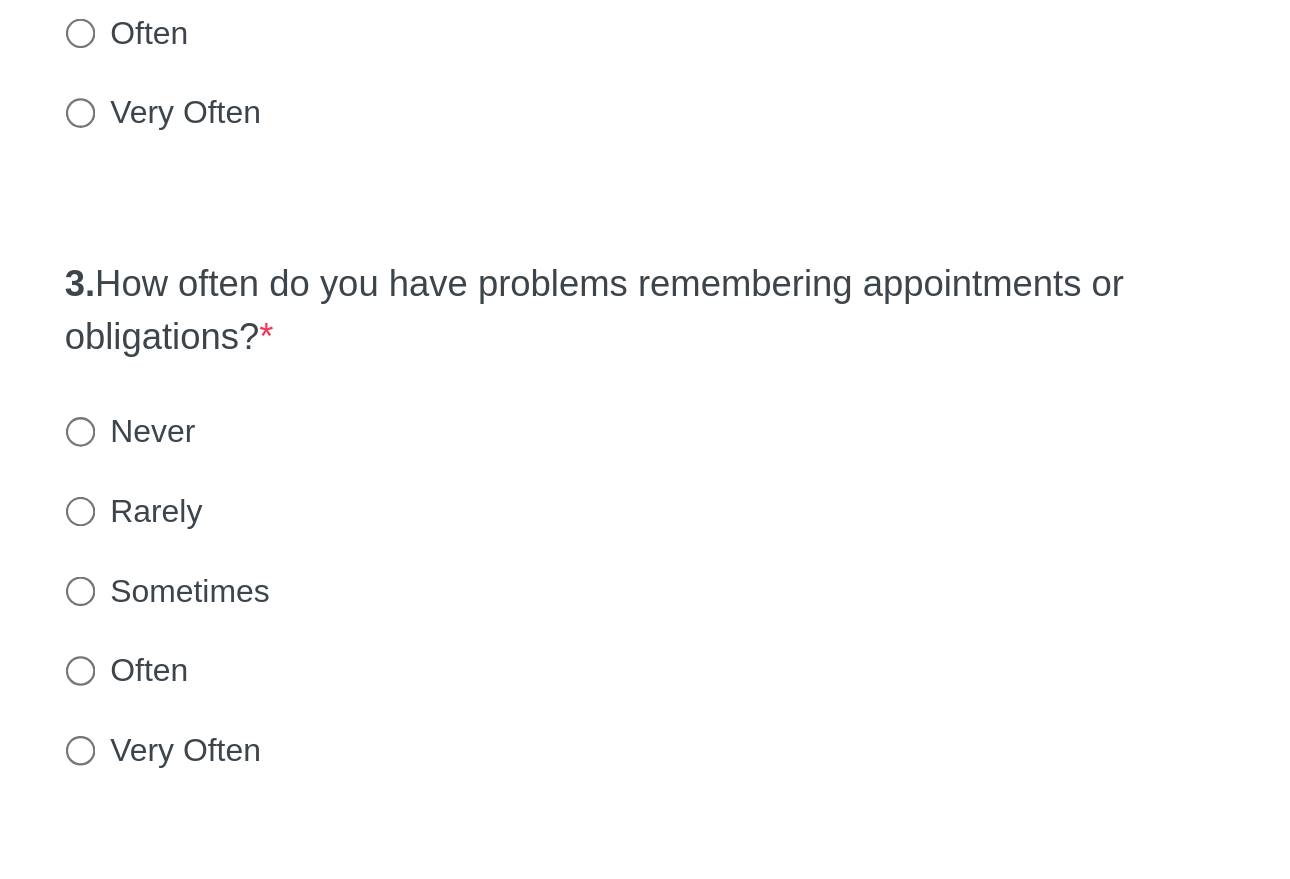 scroll, scrollTop: 283, scrollLeft: 0, axis: vertical 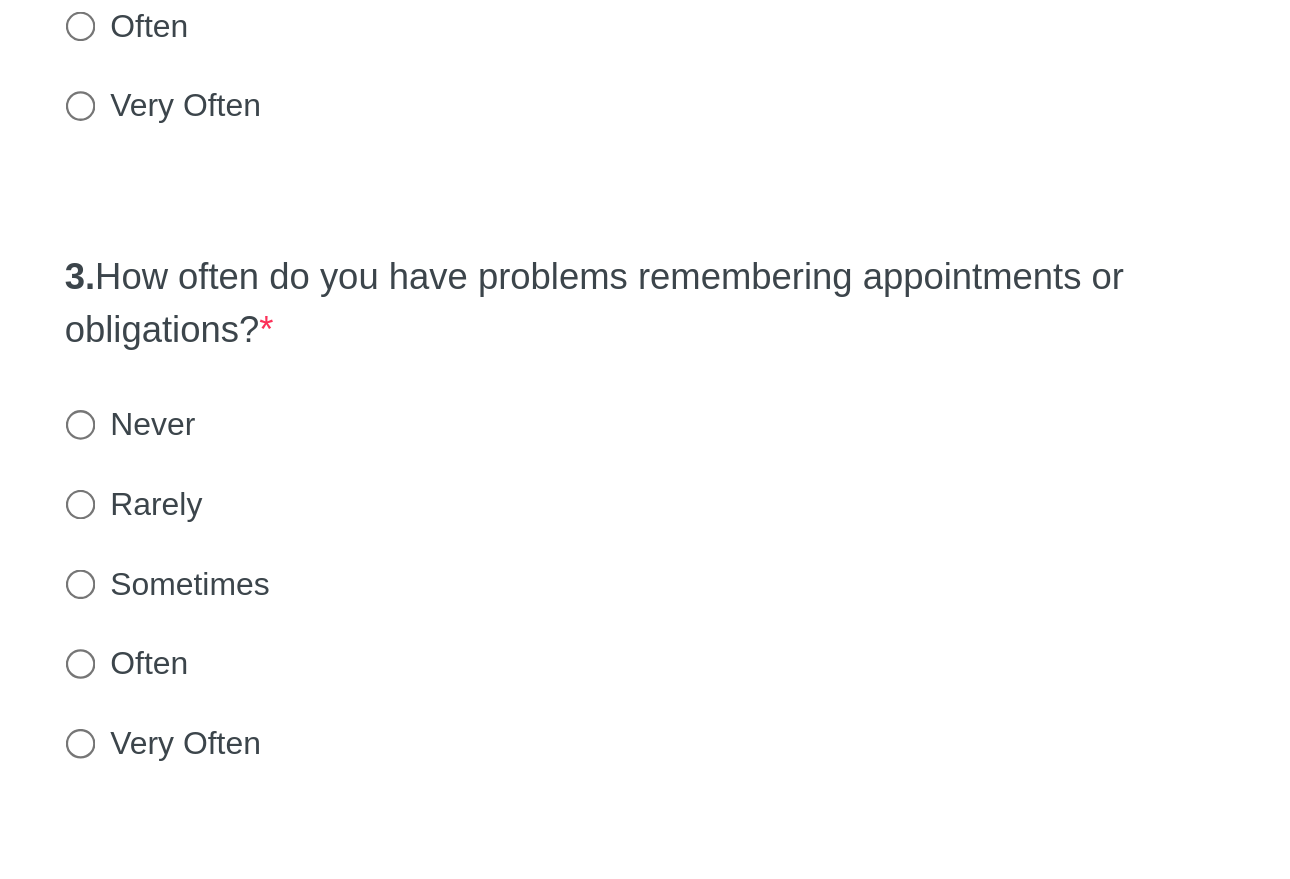 click on "Very Often" at bounding box center [421, 819] 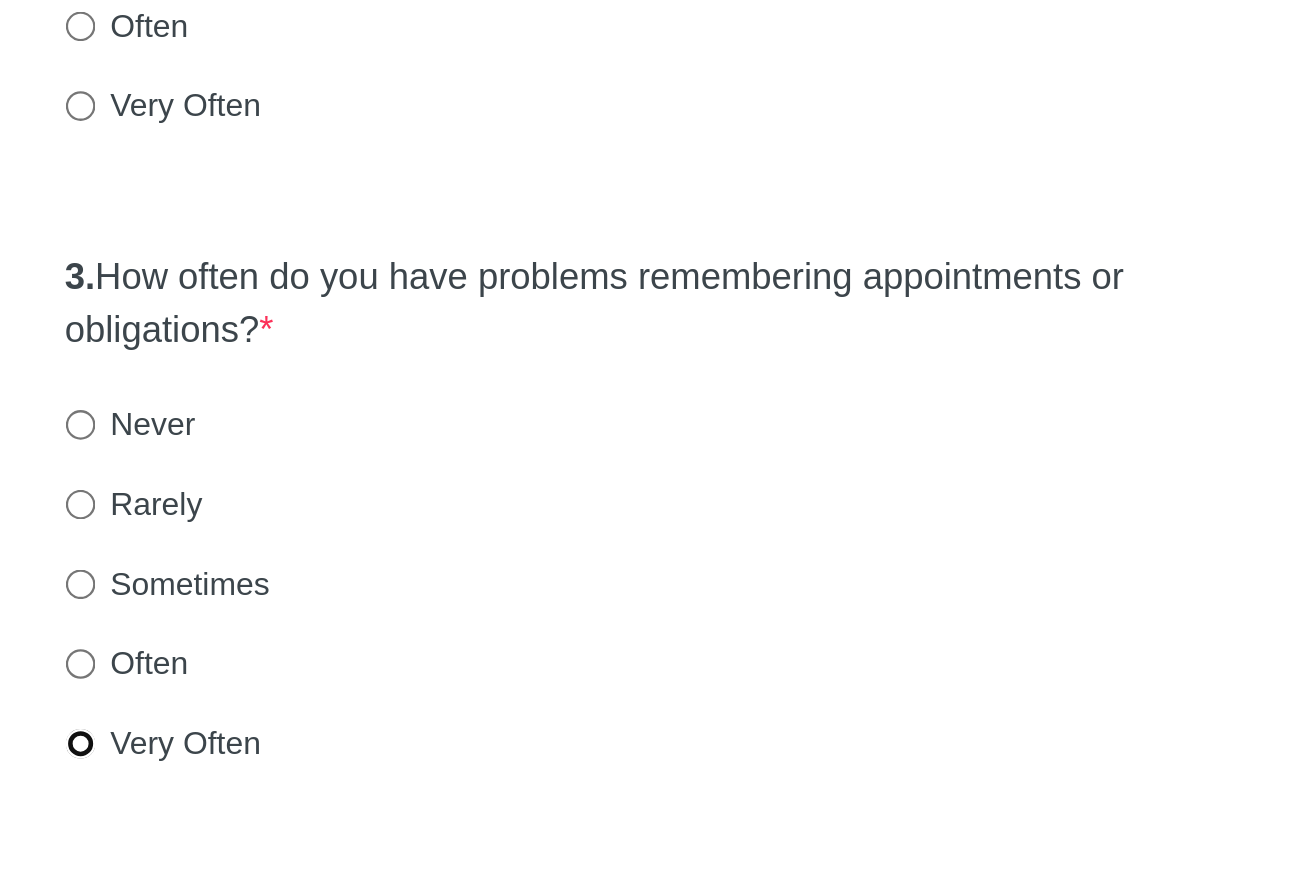 click on "Very Often" at bounding box center (384, 819) 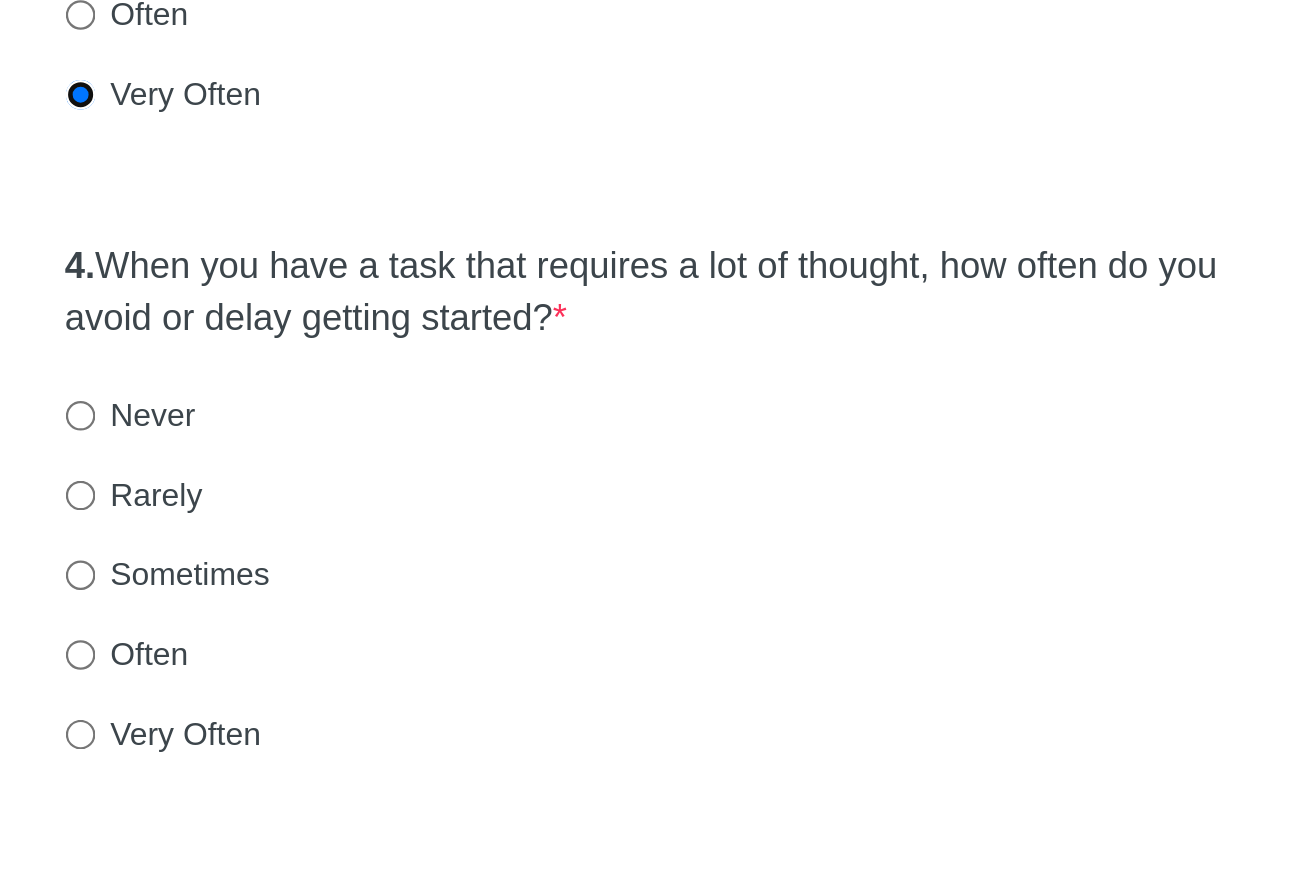 scroll, scrollTop: 568, scrollLeft: 0, axis: vertical 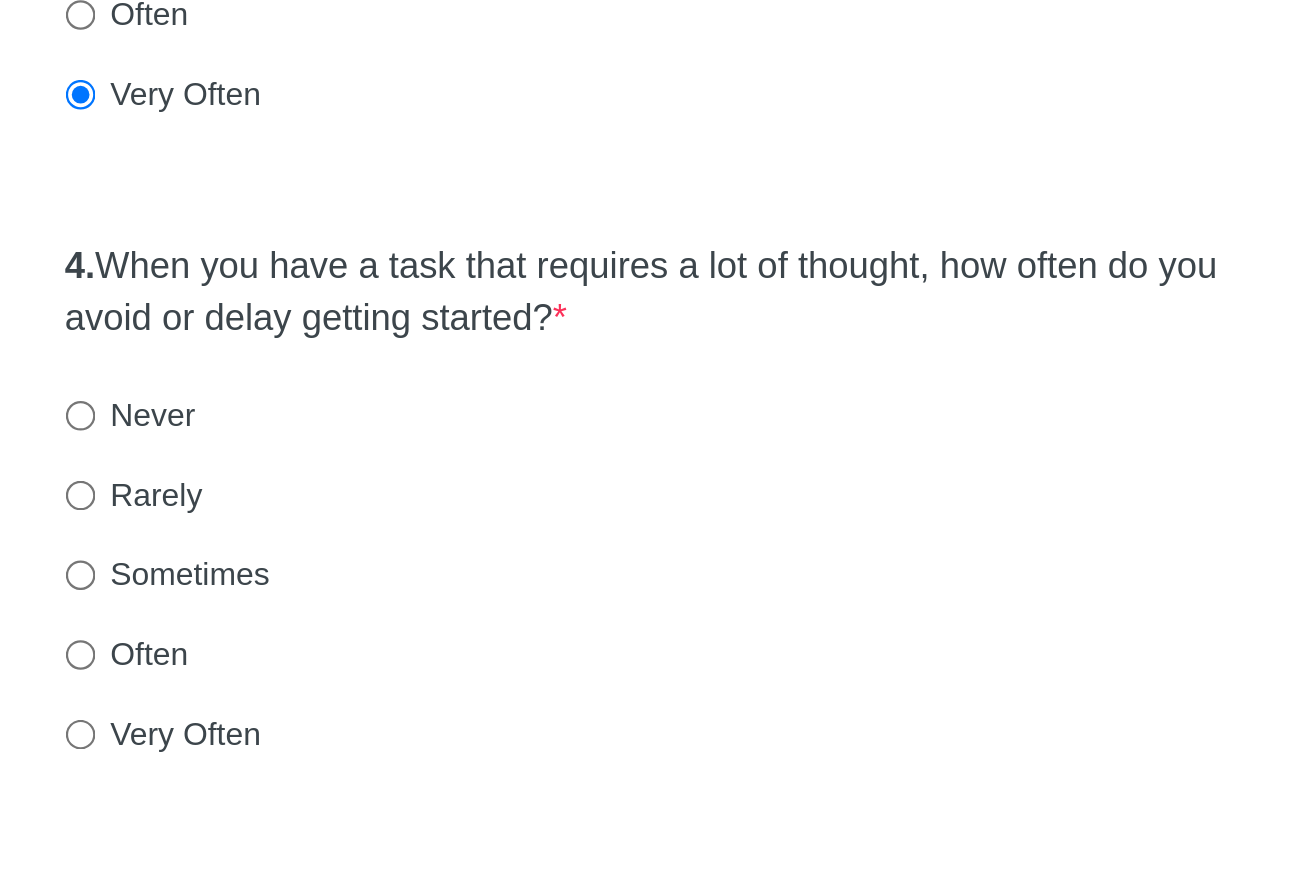 click on "Sometimes" at bounding box center (423, 745) 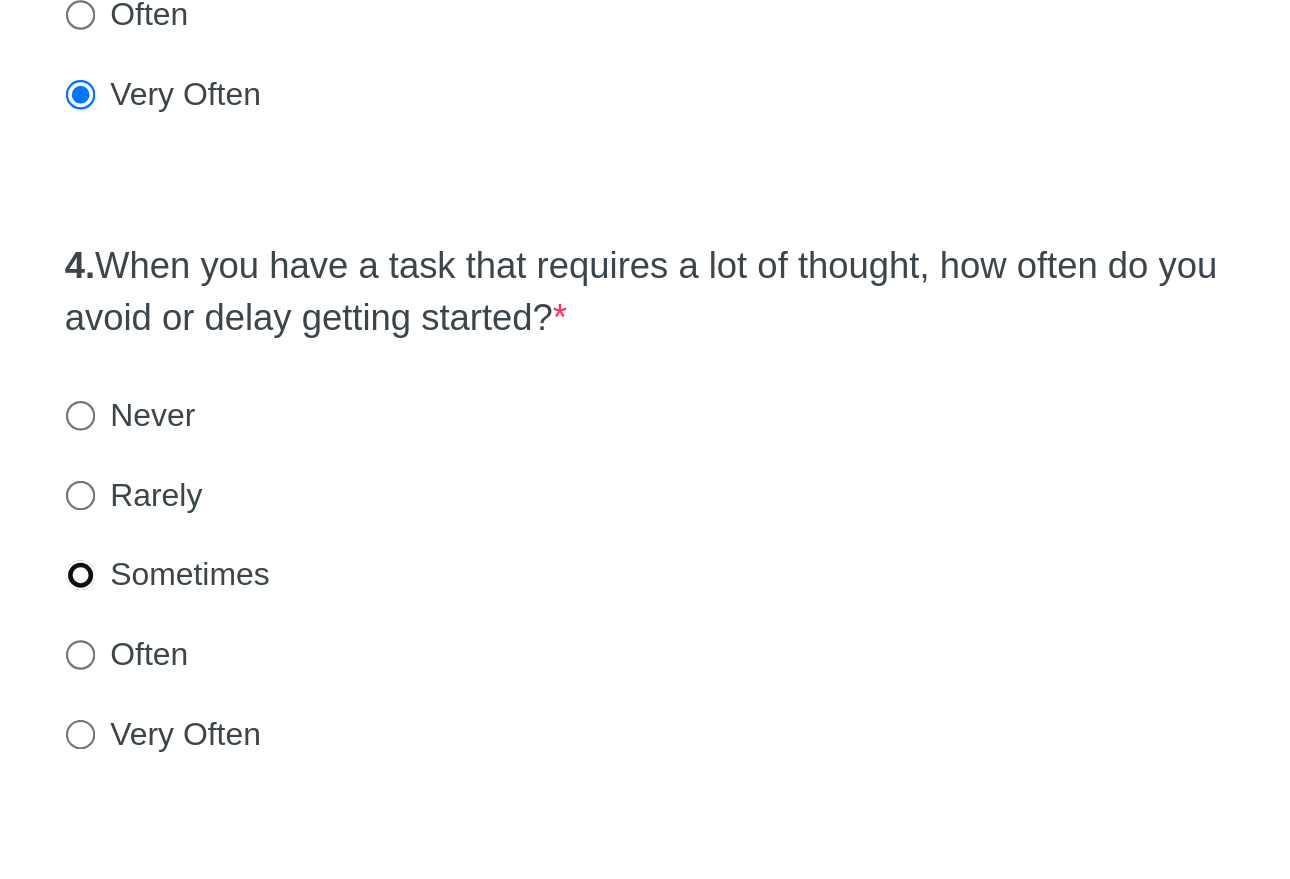 radio on "true" 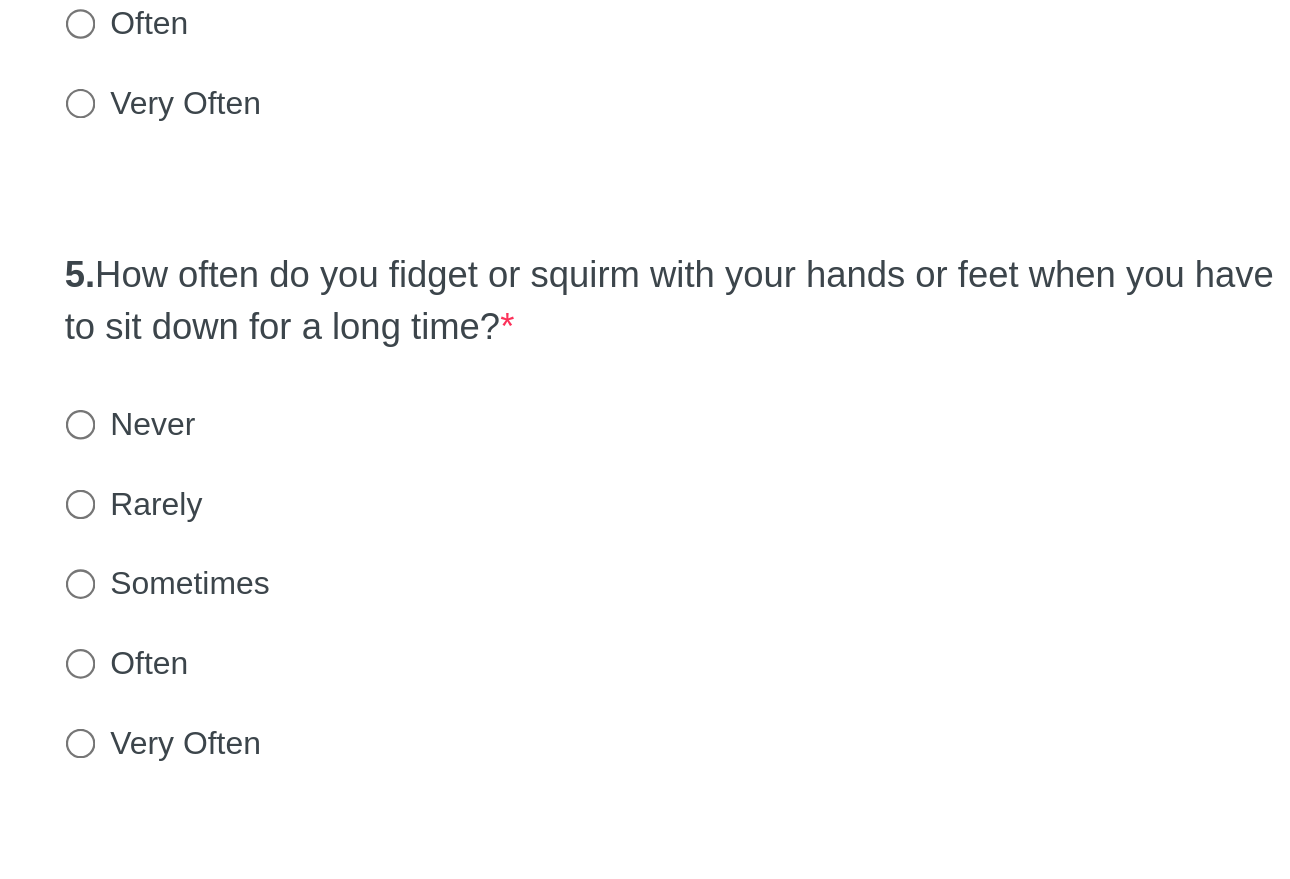 scroll, scrollTop: 846, scrollLeft: 0, axis: vertical 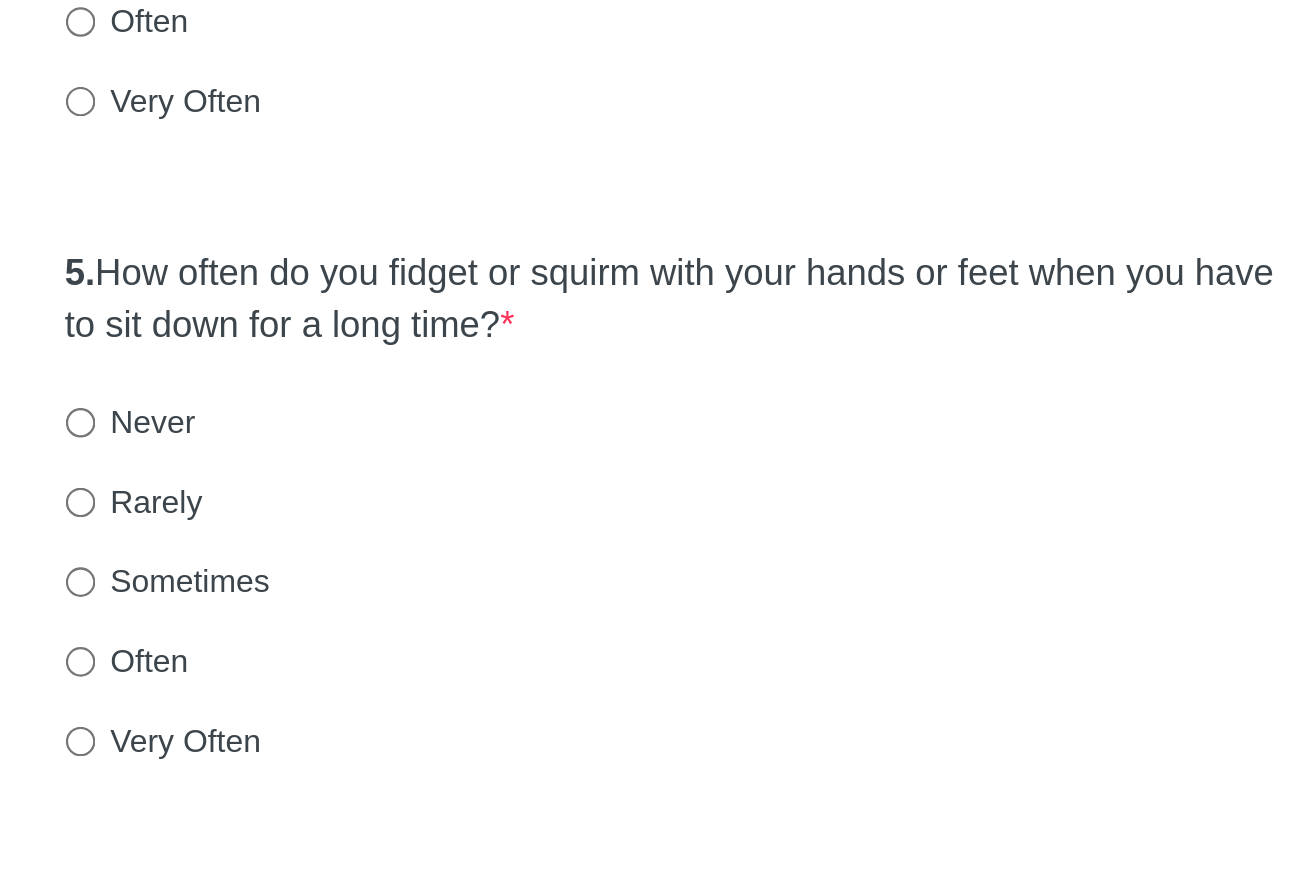 click on "Very Often" at bounding box center (421, 818) 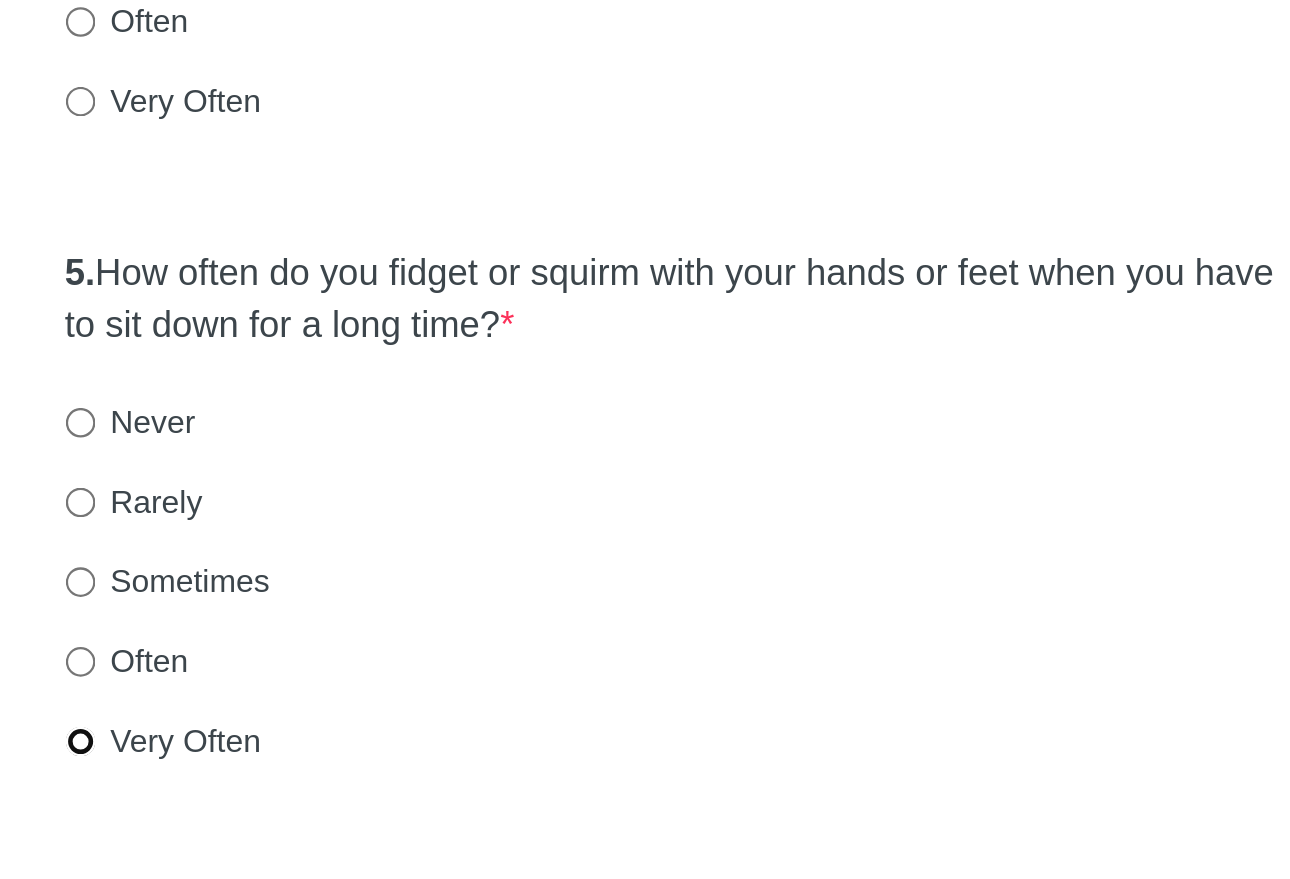 click on "Very Often" at bounding box center (384, 818) 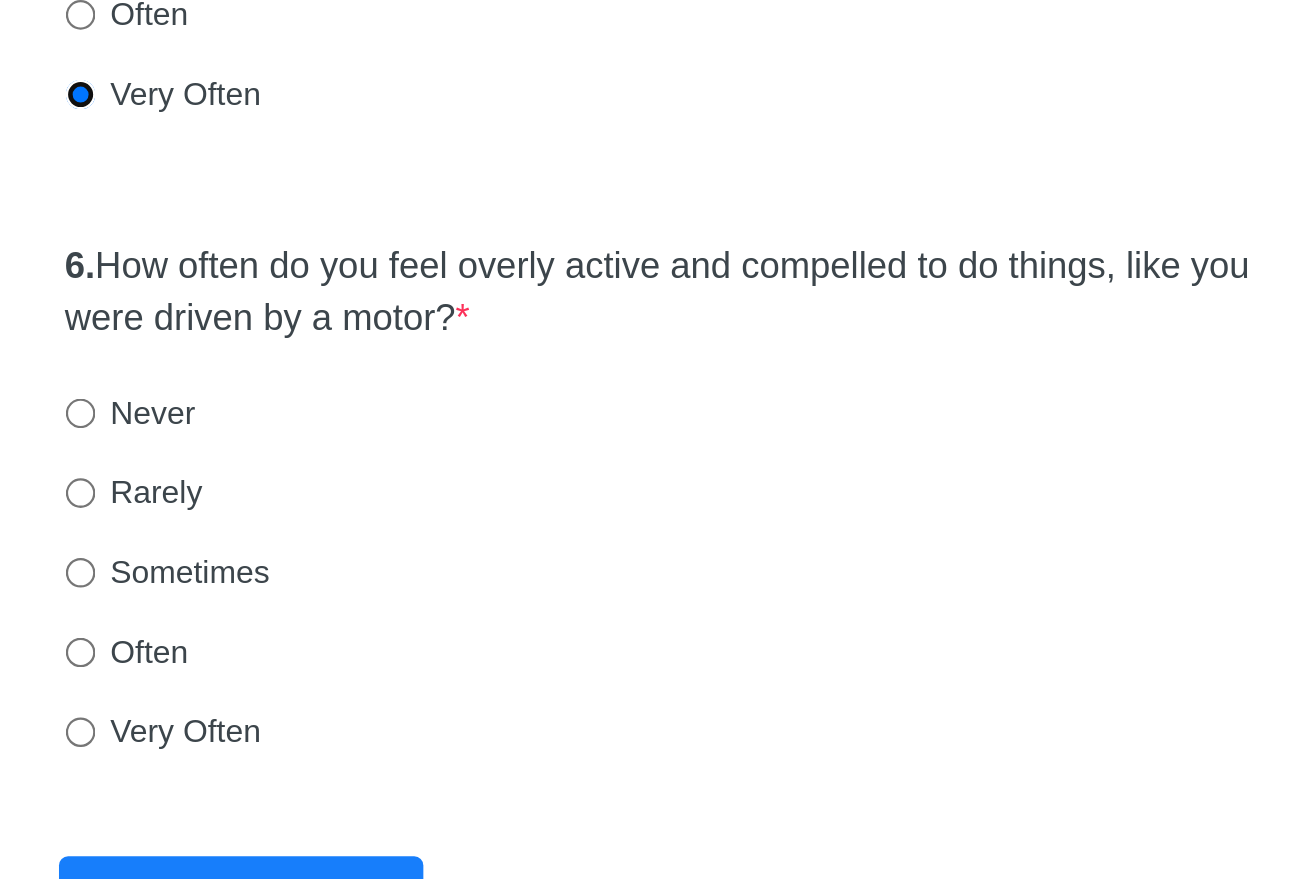 scroll, scrollTop: 1136, scrollLeft: 0, axis: vertical 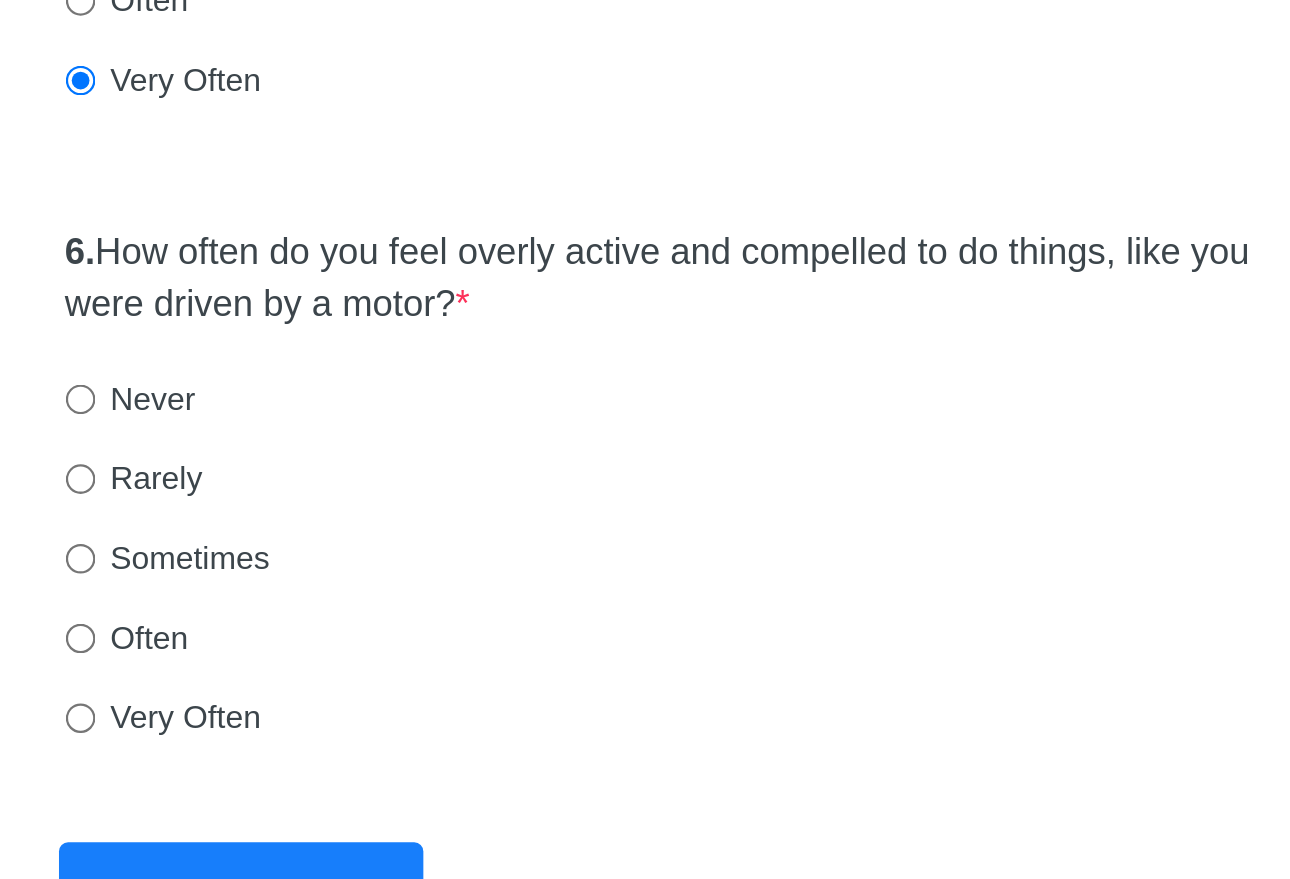click on "Very Often" at bounding box center (421, 808) 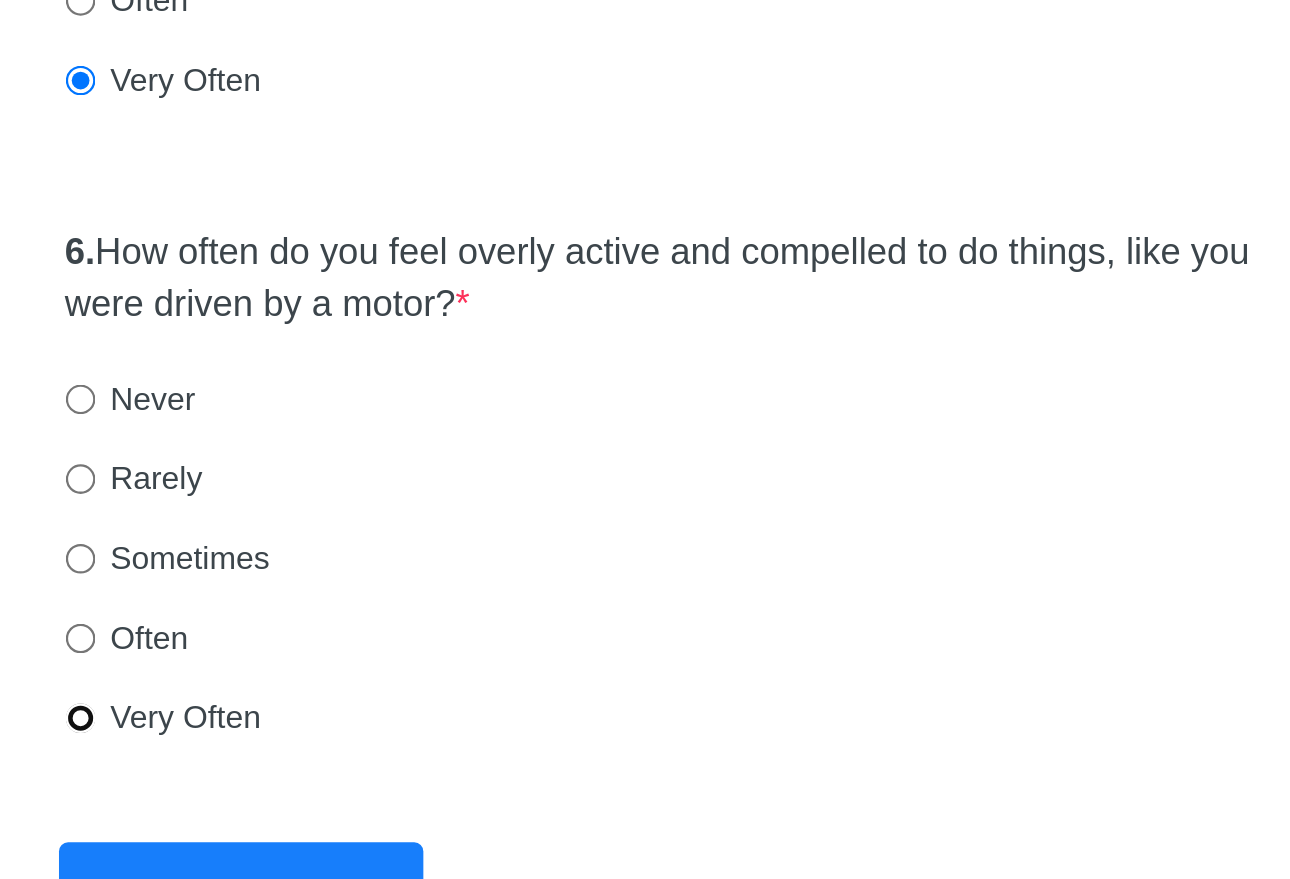 click on "Very Often" at bounding box center (384, 808) 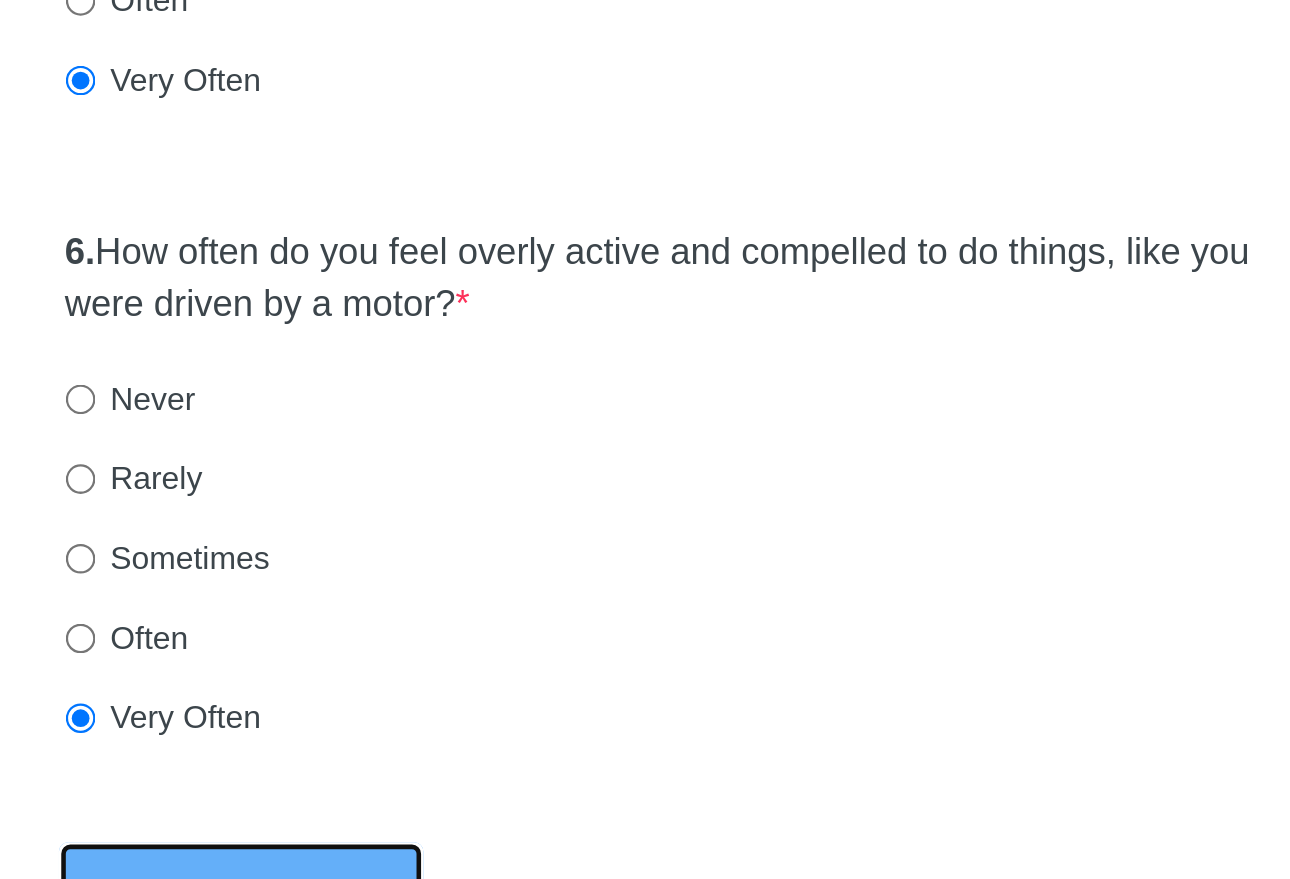 click on "Submit" at bounding box center (455, 886) 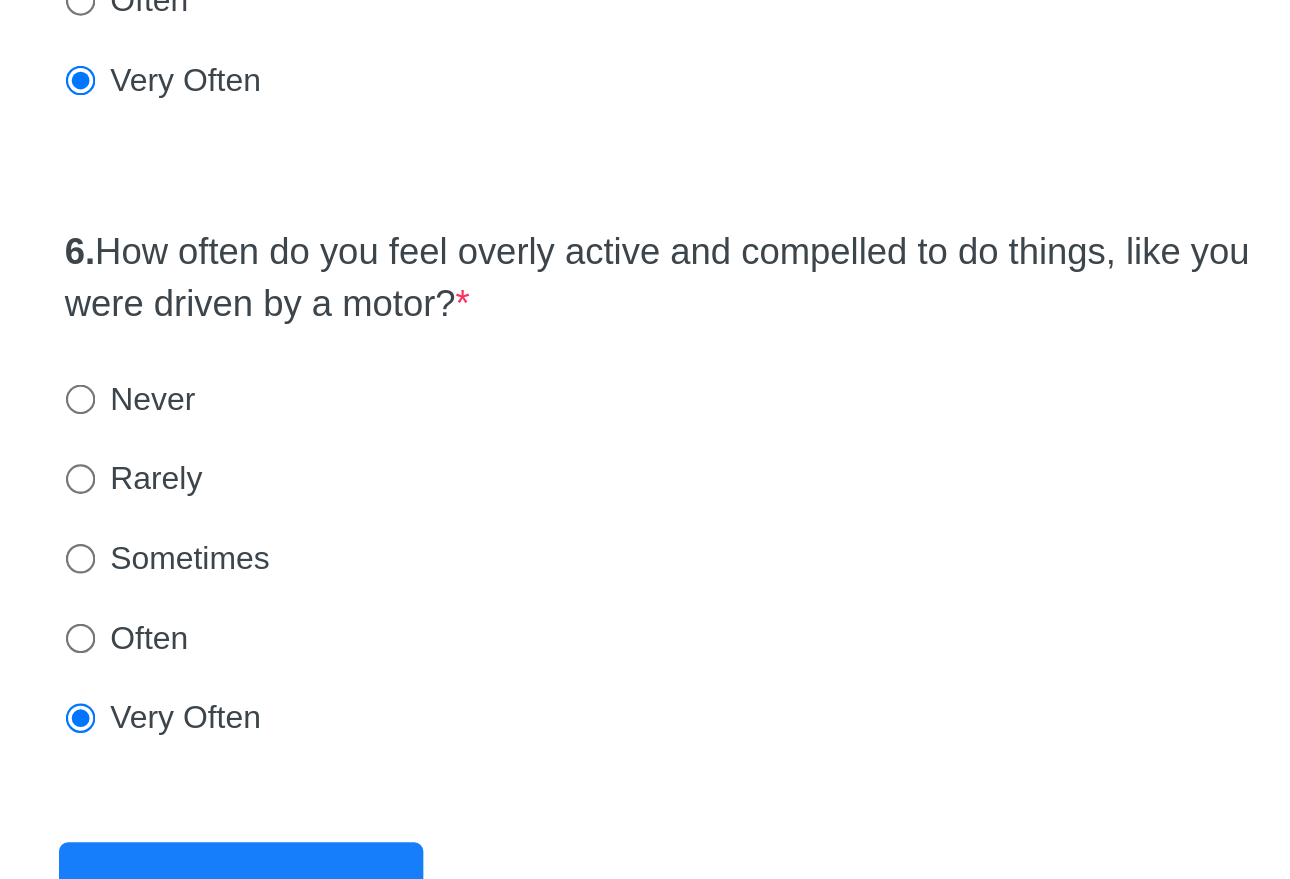scroll, scrollTop: 0, scrollLeft: 0, axis: both 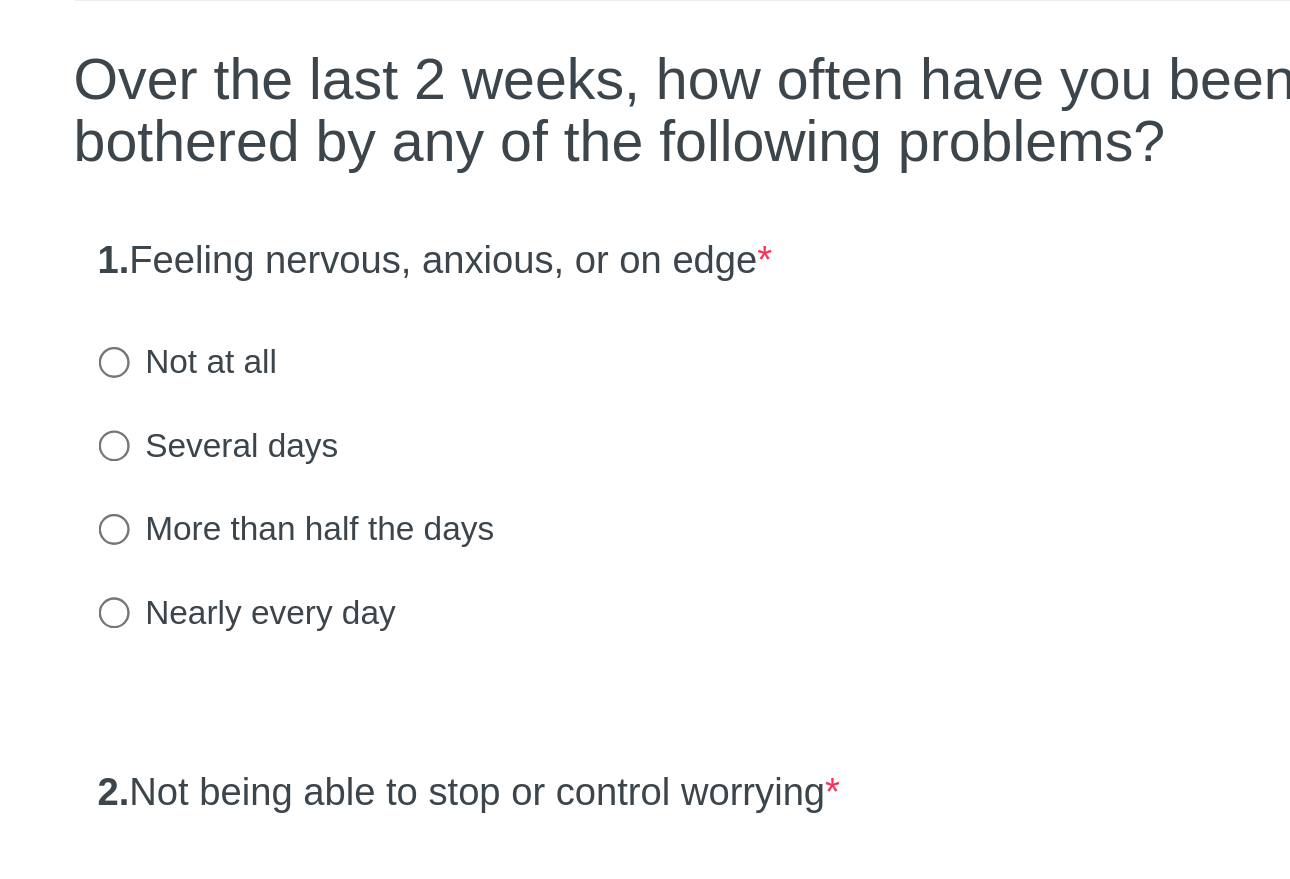 click on "Not at all" at bounding box center [415, 312] 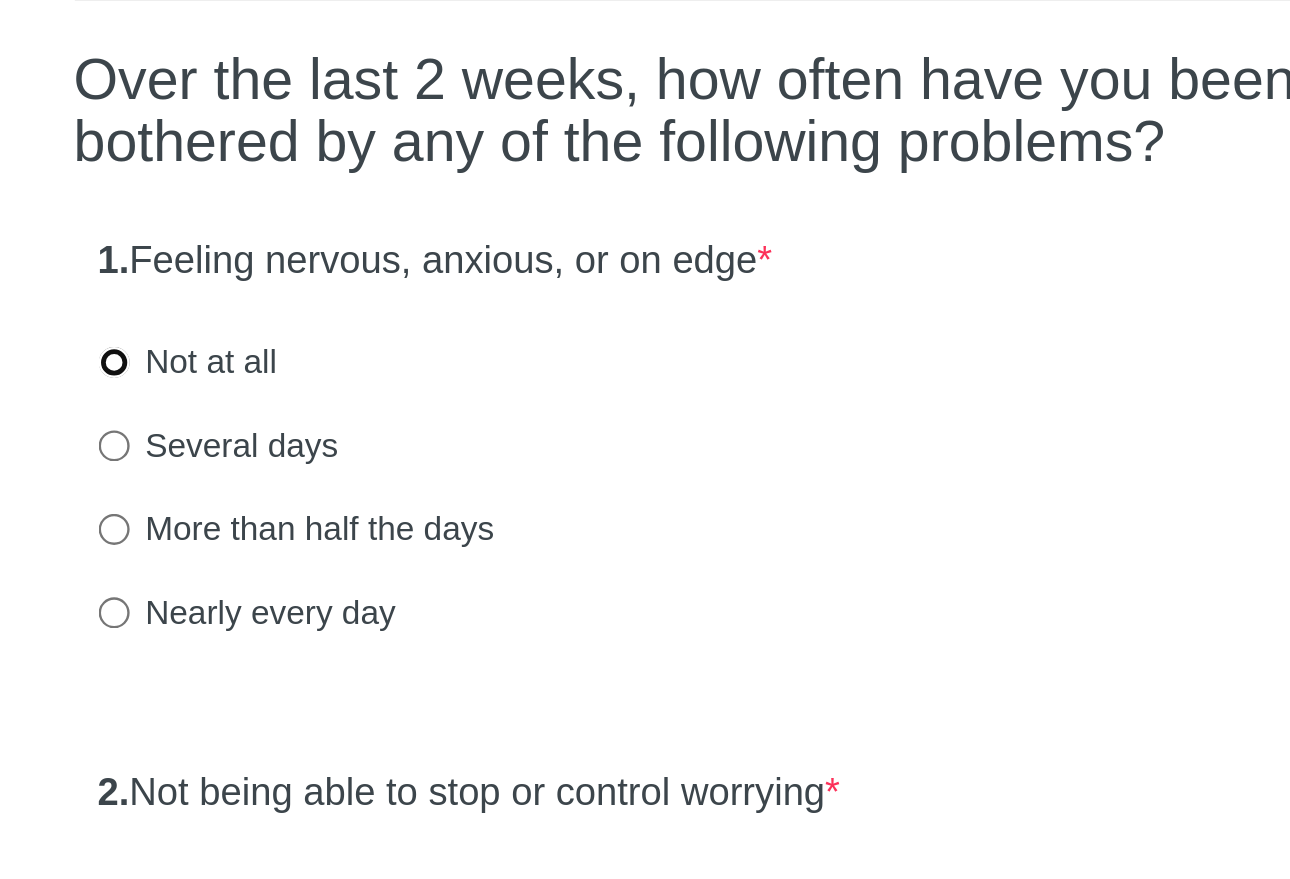 click on "Not at all" at bounding box center [384, 312] 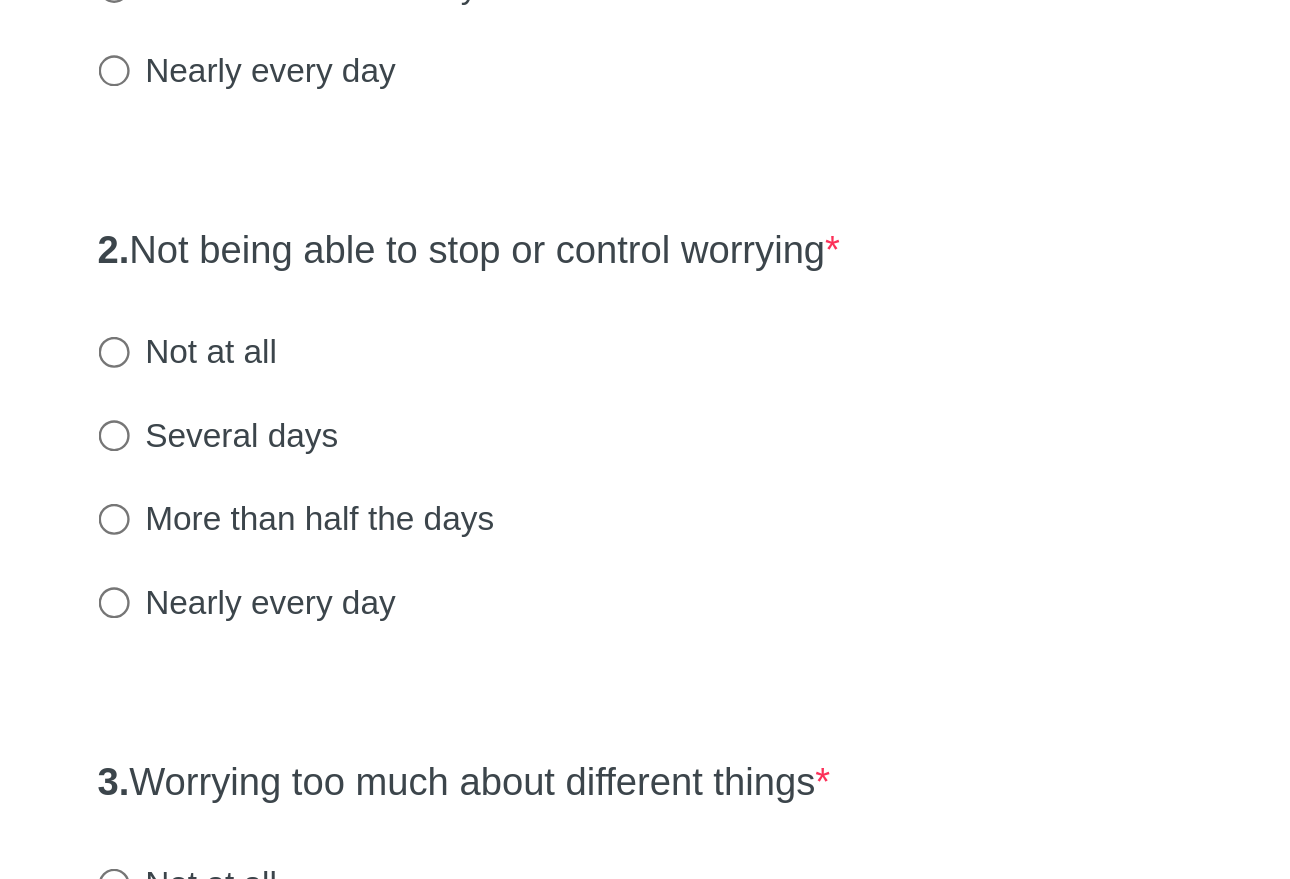 click on "Not at all" at bounding box center [415, 535] 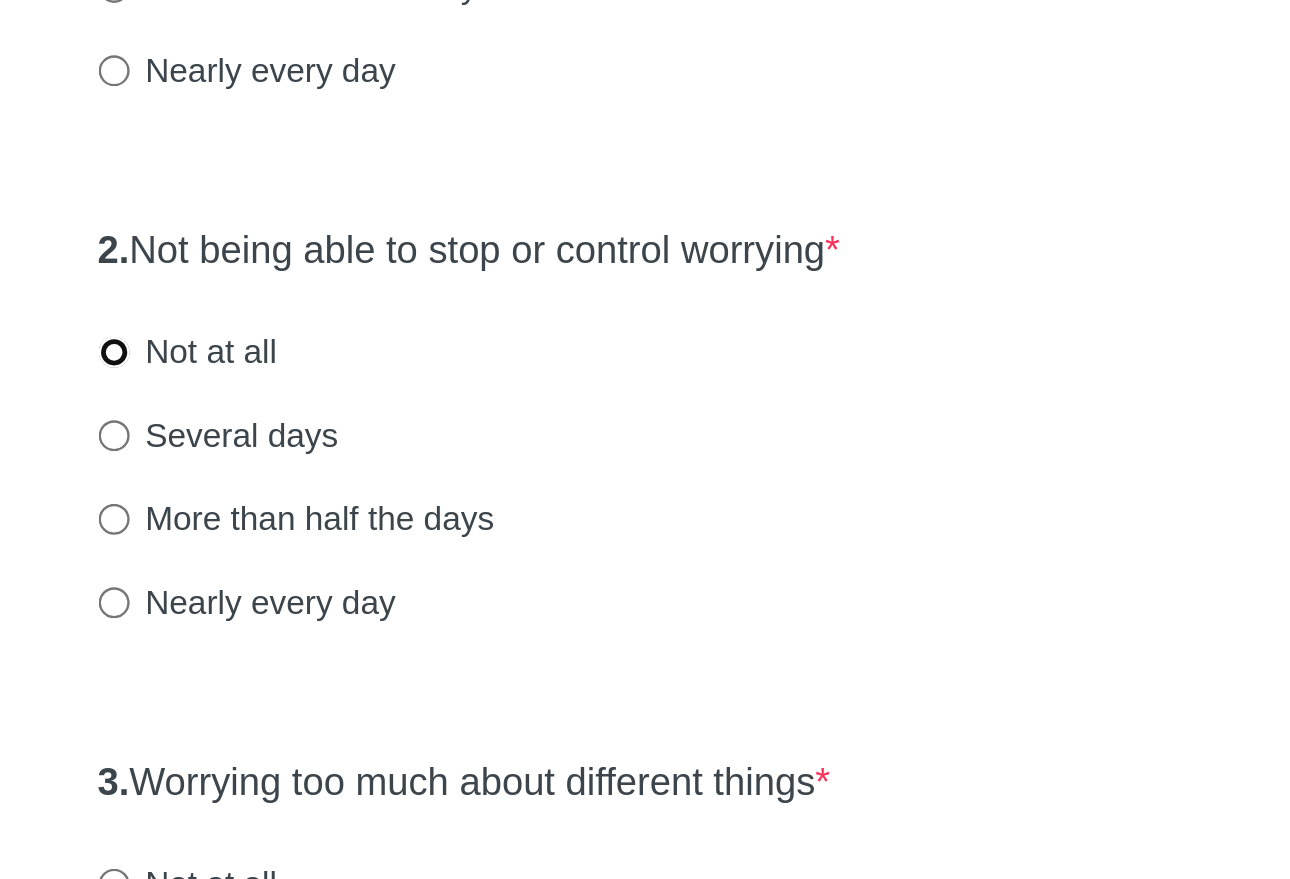 click on "Not at all" at bounding box center (384, 535) 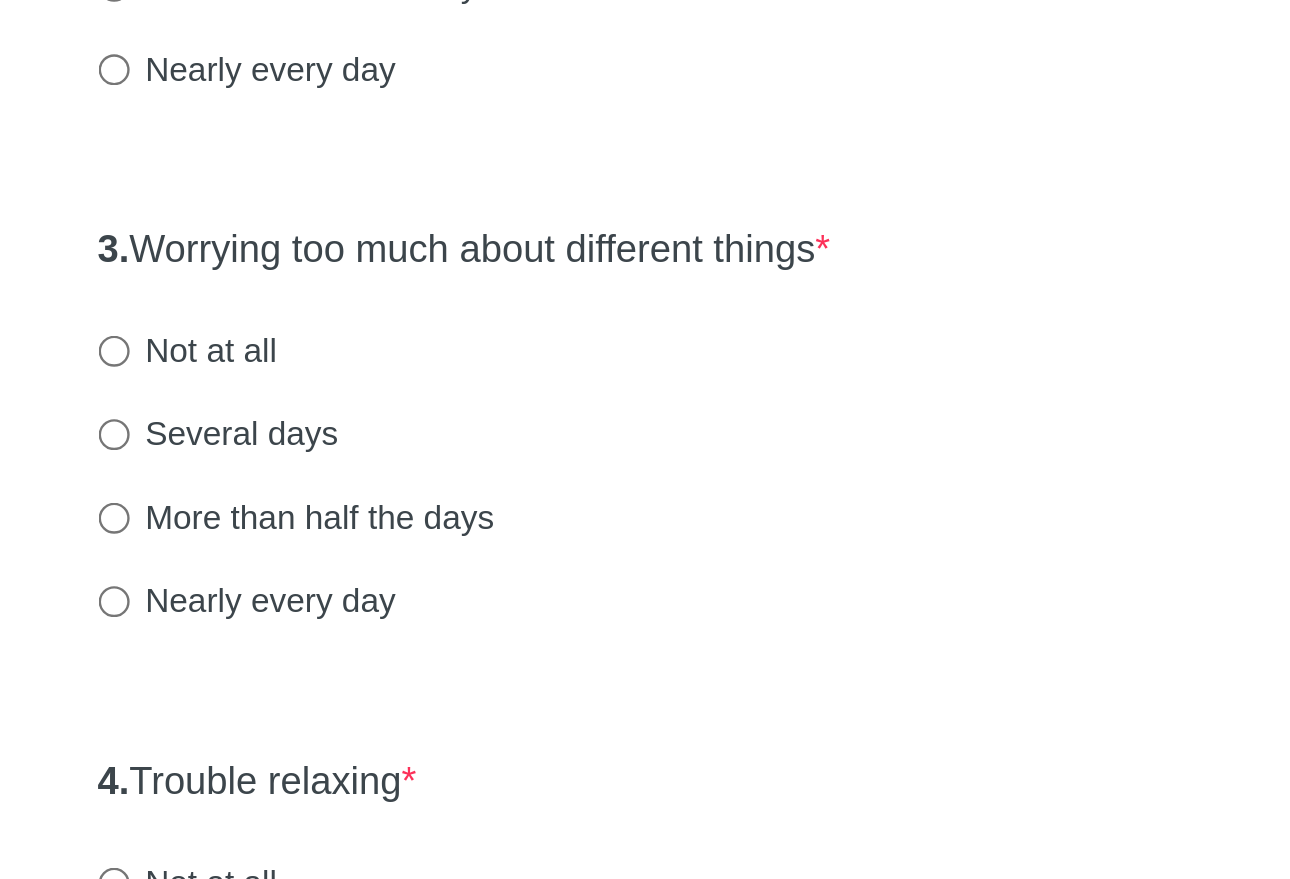 scroll, scrollTop: 119, scrollLeft: 0, axis: vertical 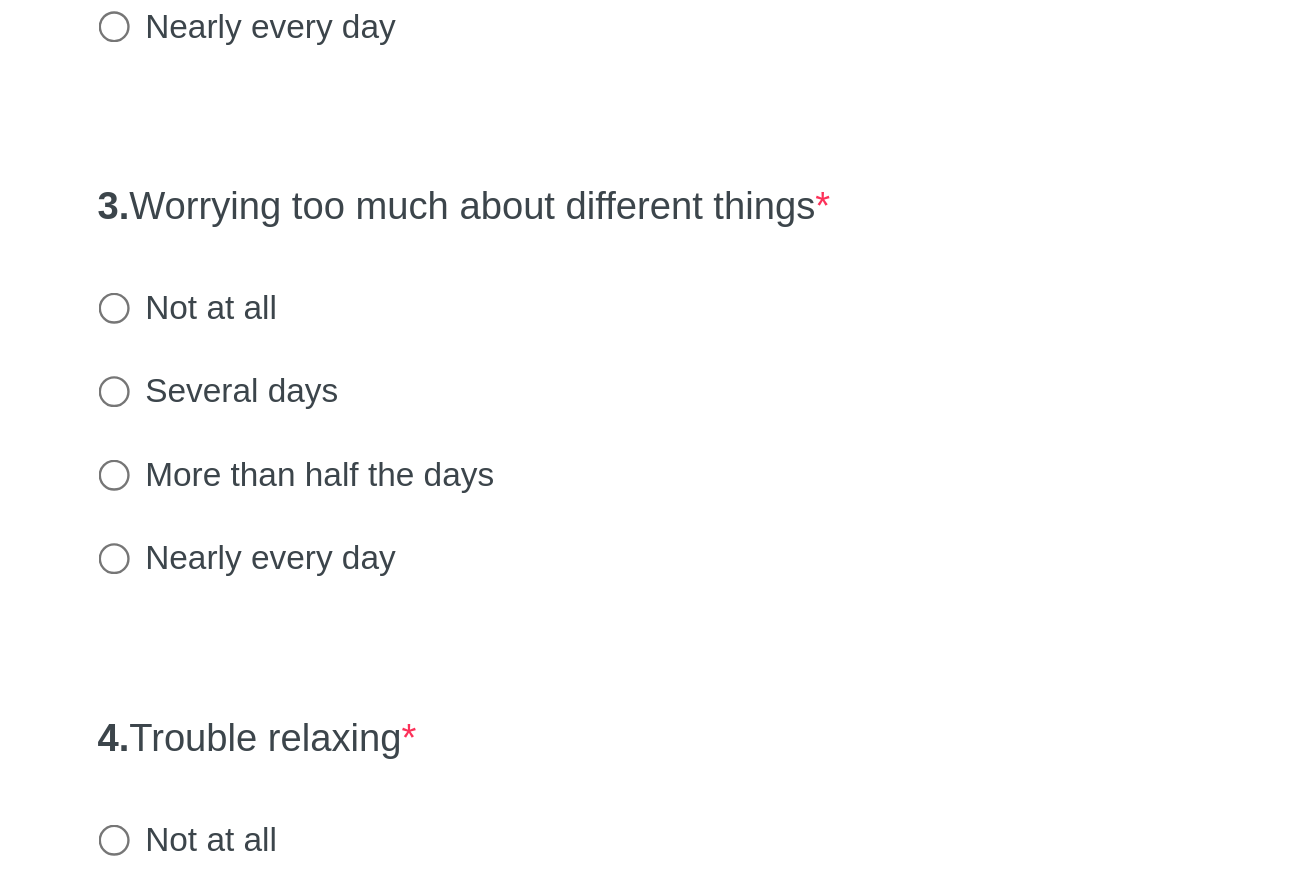 click on "Not at all" at bounding box center [415, 639] 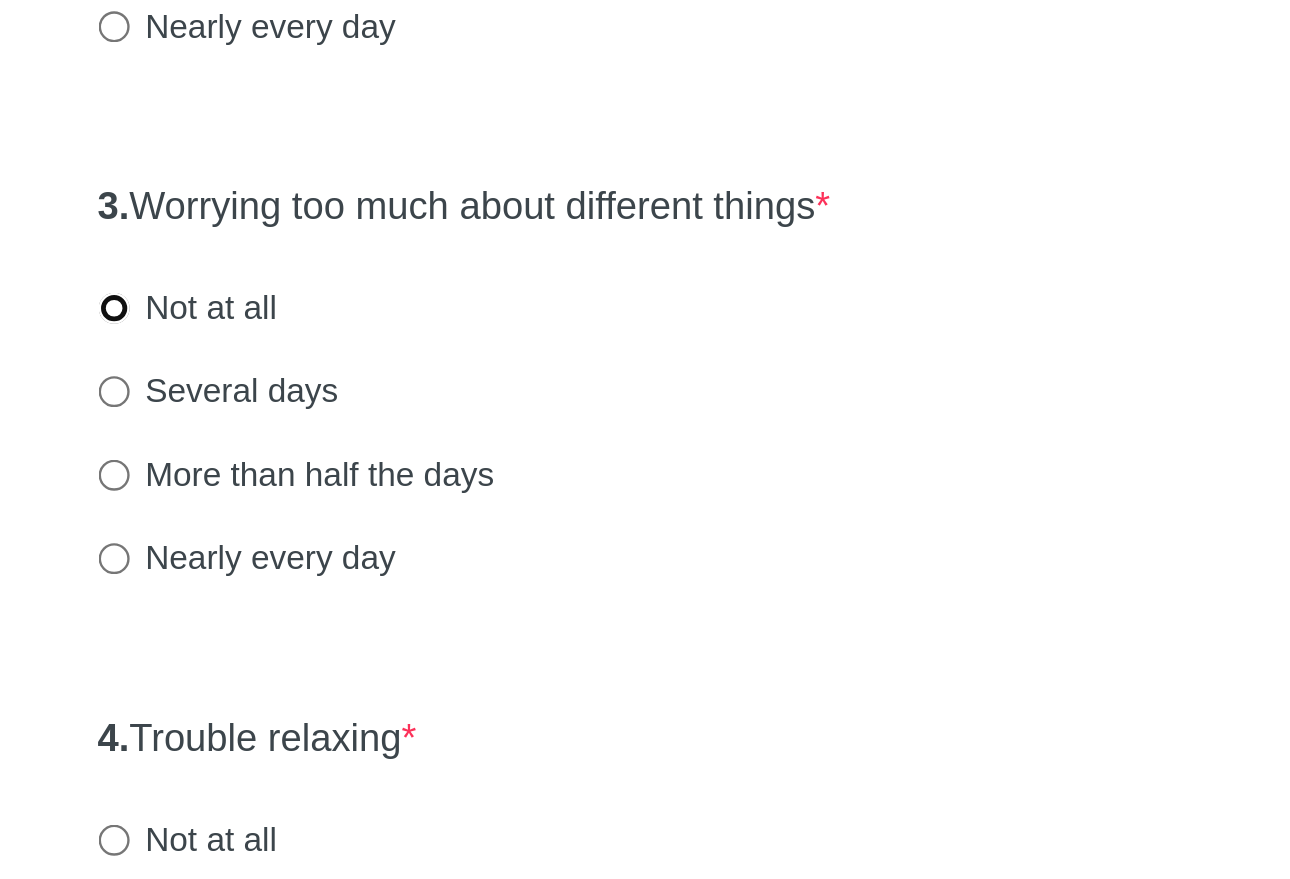 click on "Not at all" at bounding box center (384, 639) 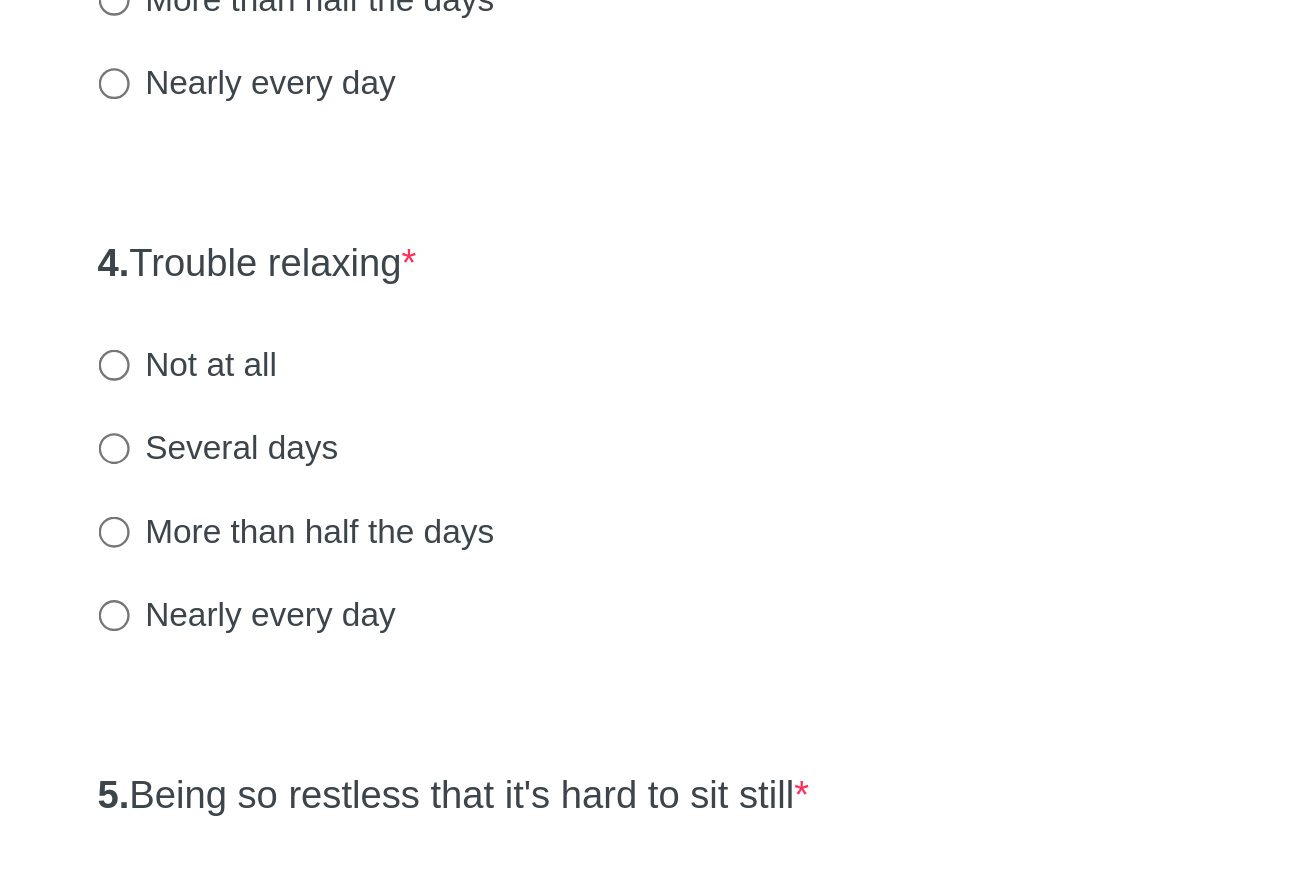 scroll, scrollTop: 320, scrollLeft: 0, axis: vertical 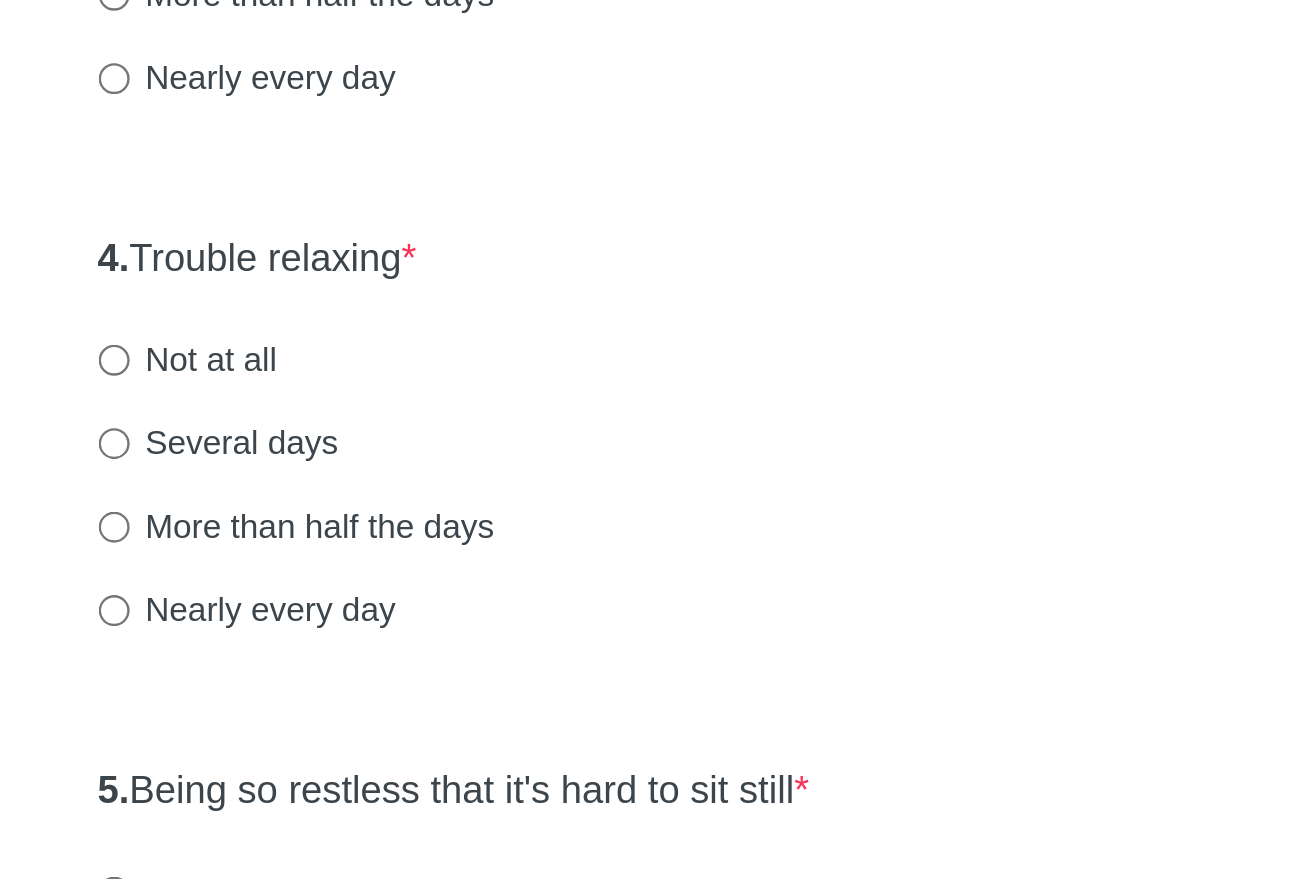 click on "Several days" at bounding box center (428, 696) 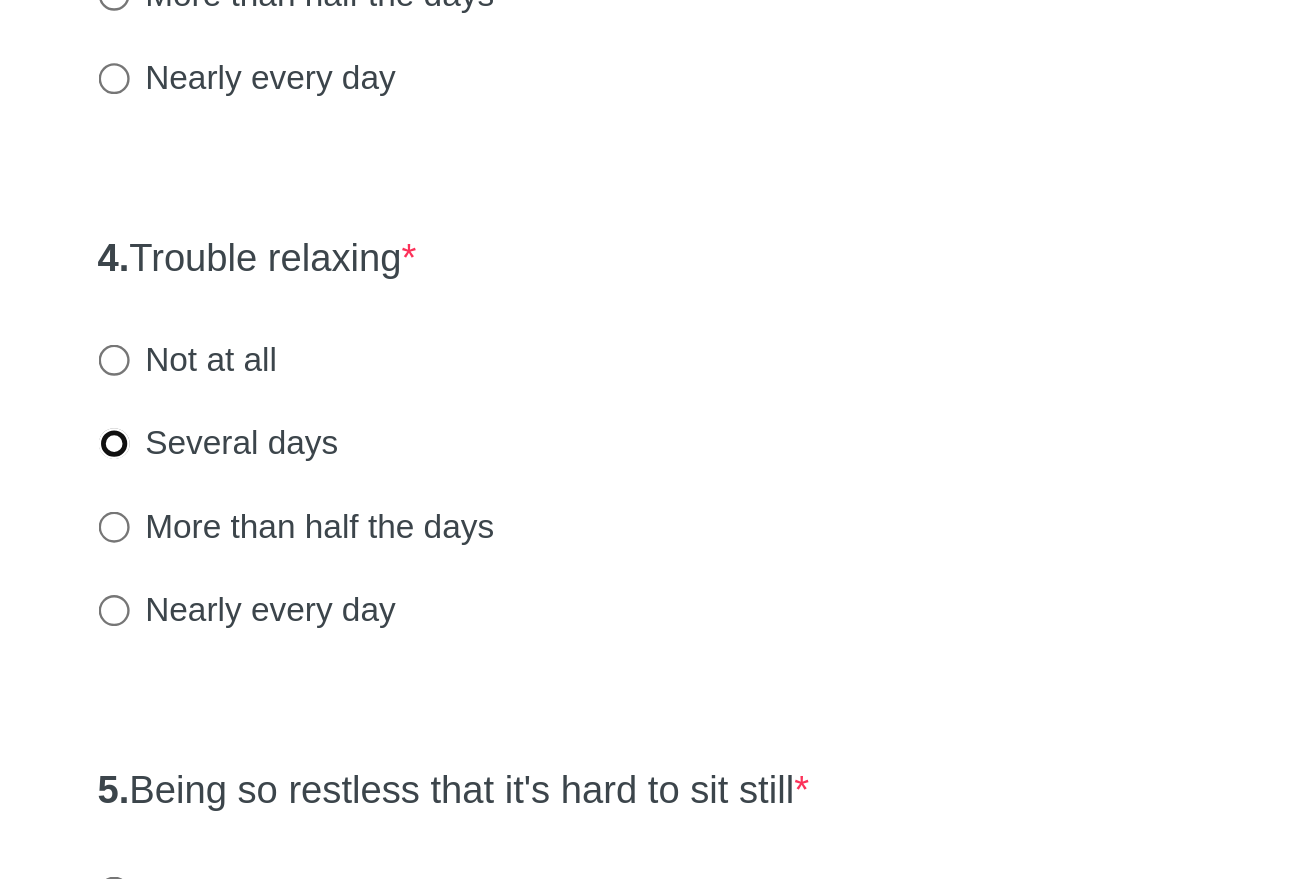 radio on "true" 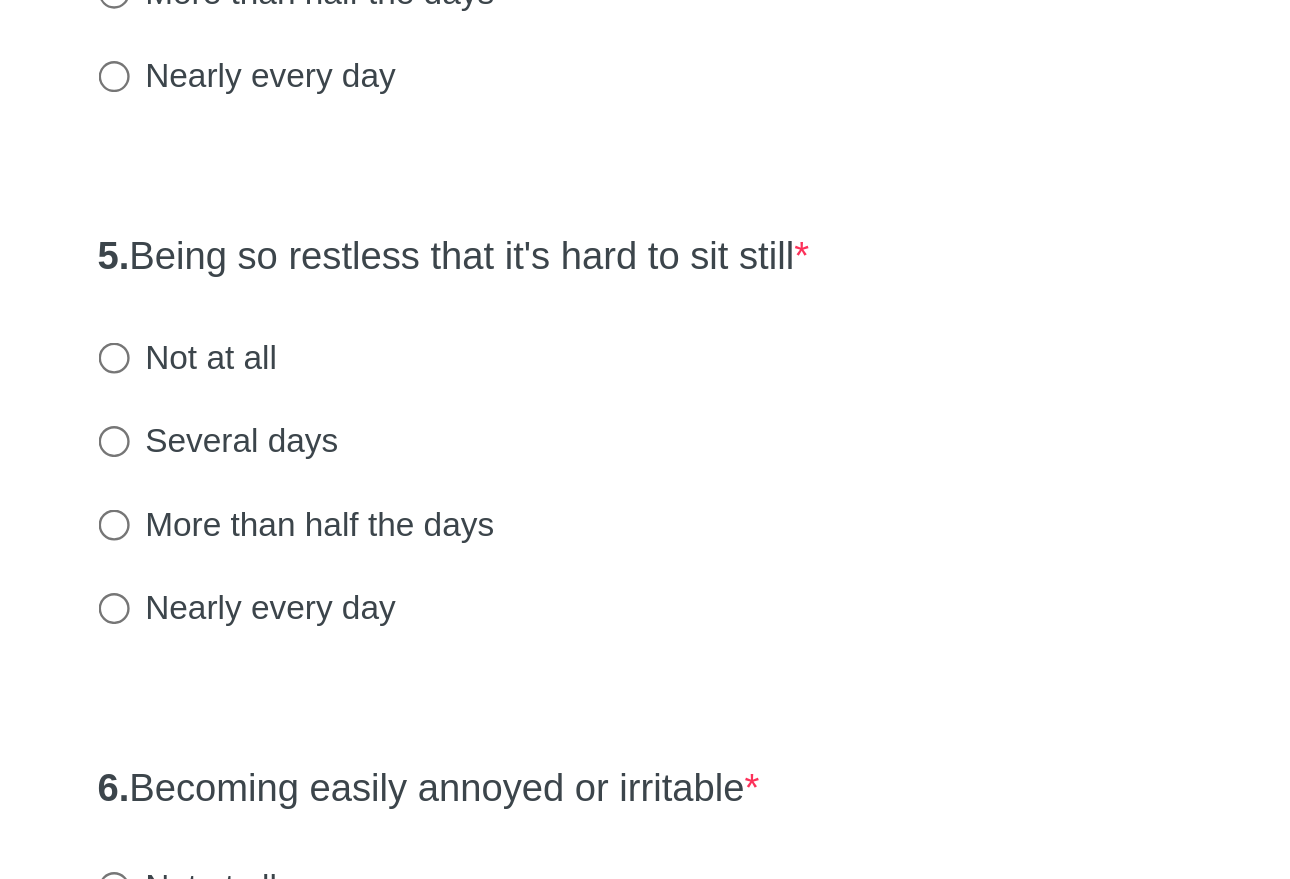 scroll, scrollTop: 546, scrollLeft: 0, axis: vertical 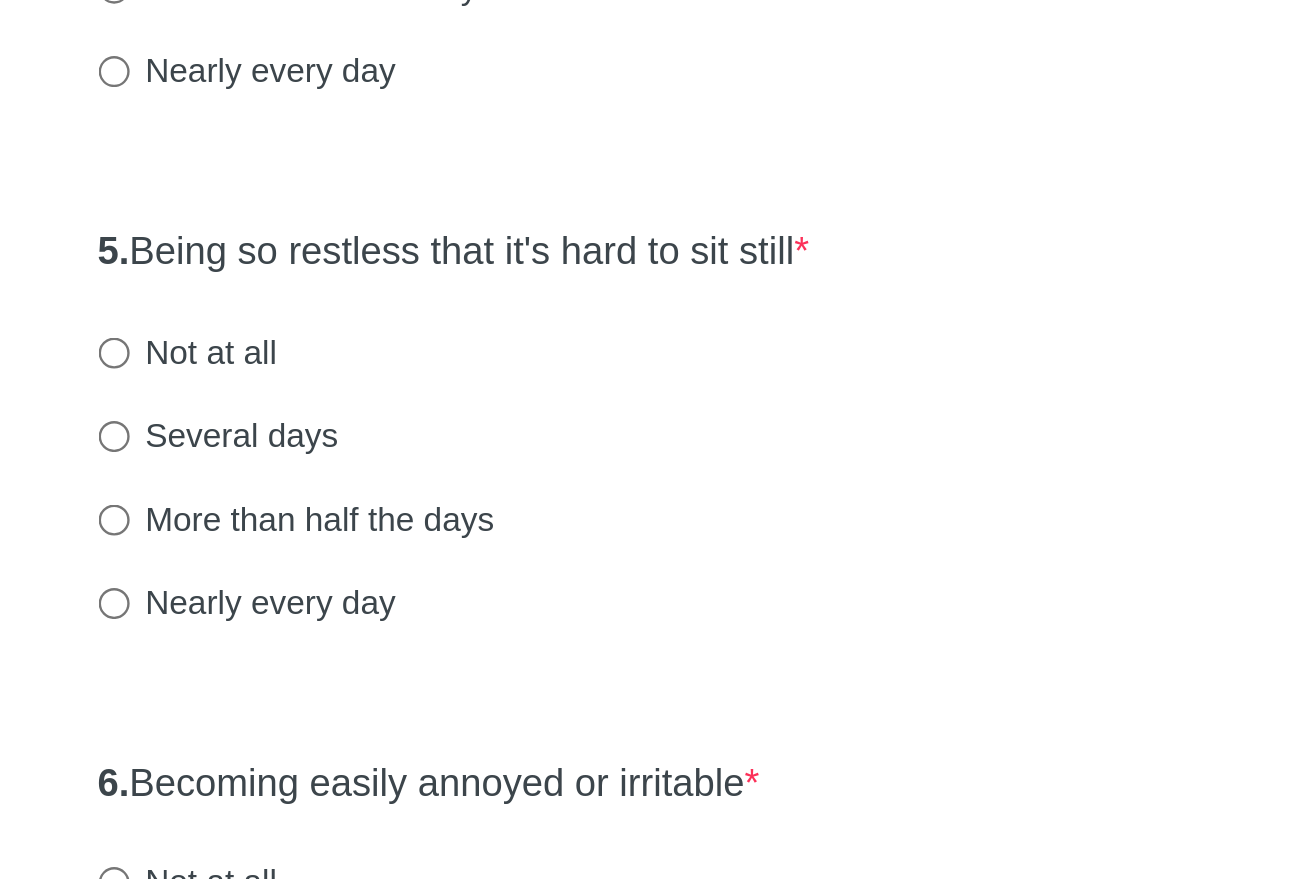 click on "Not at all" at bounding box center [415, 658] 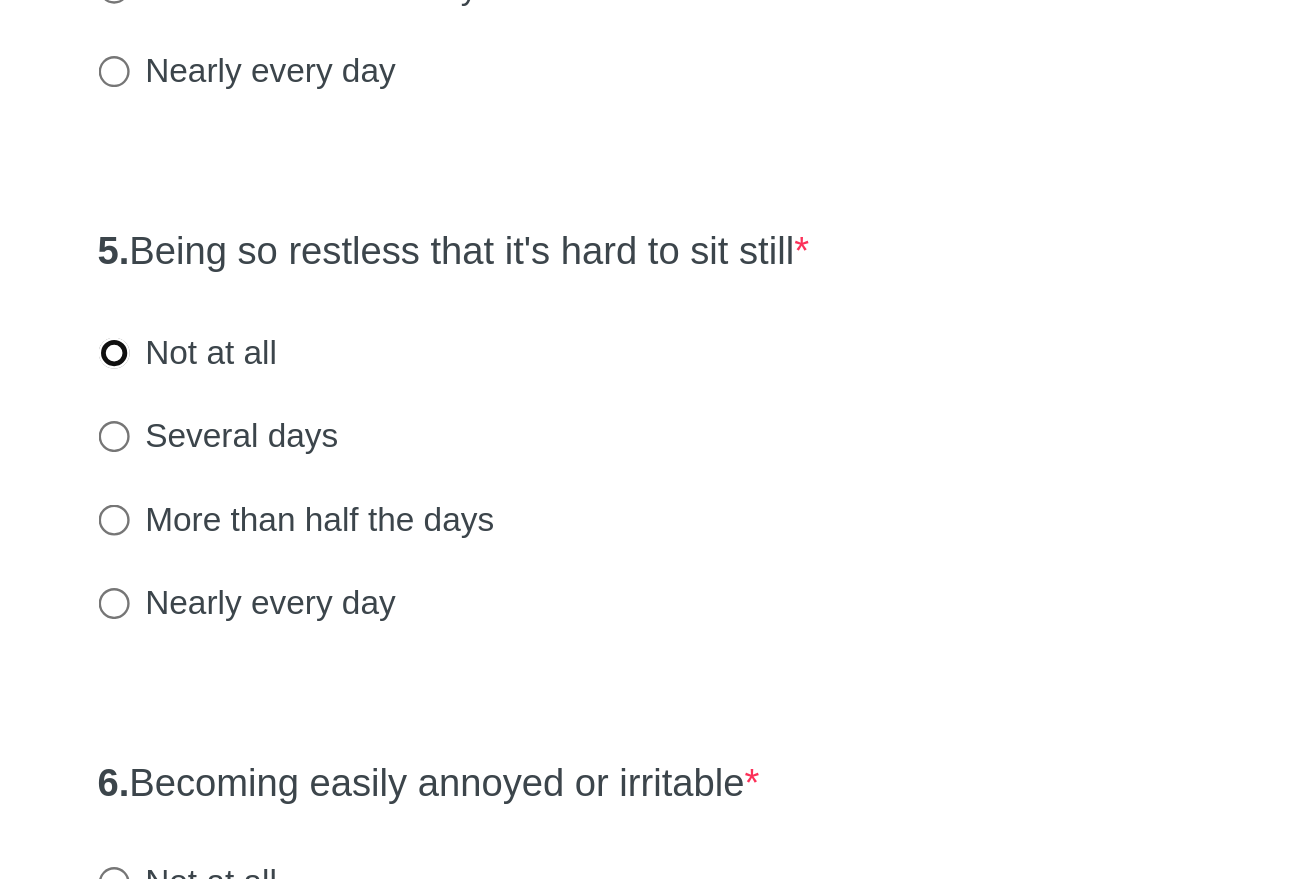 click on "Not at all" at bounding box center [384, 658] 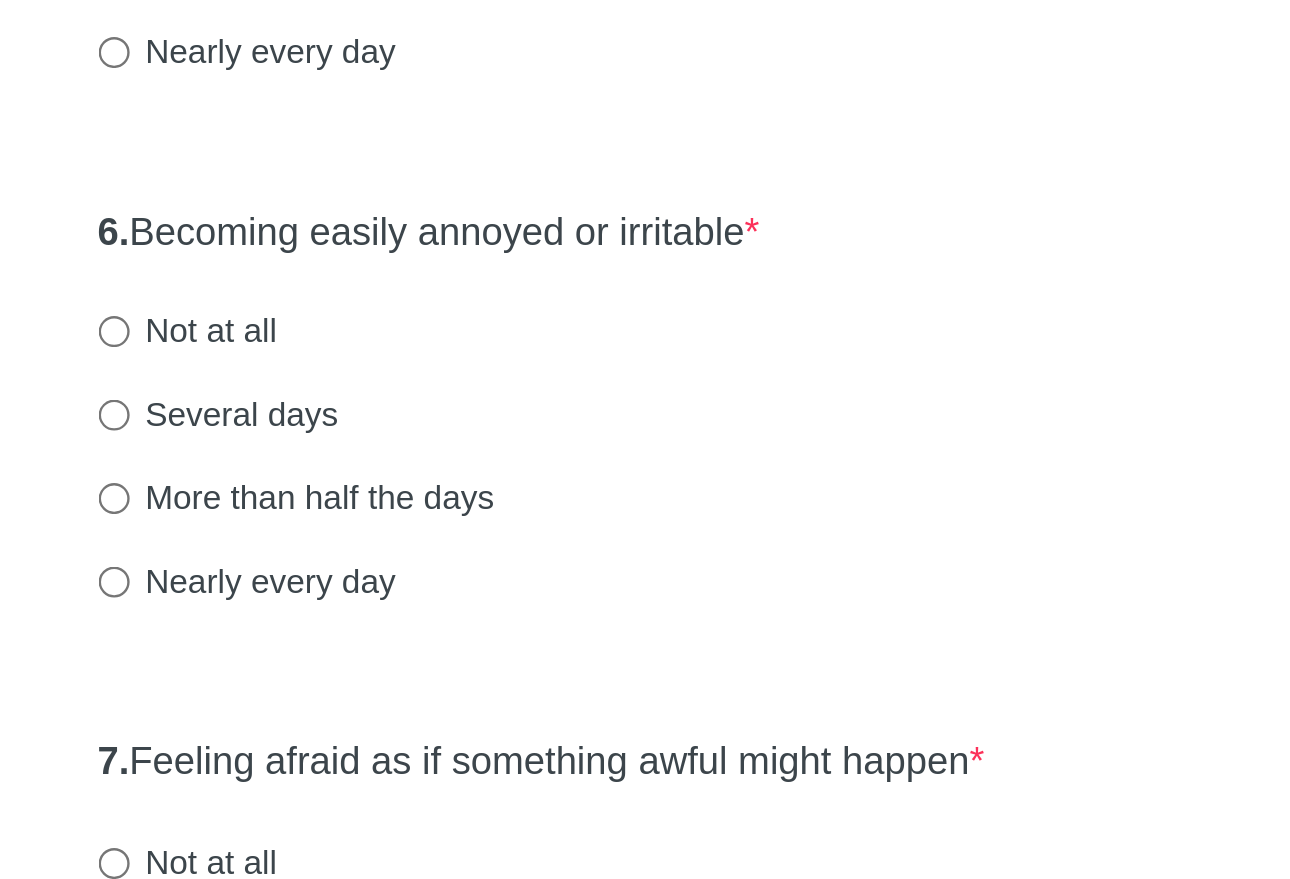 scroll, scrollTop: 778, scrollLeft: 0, axis: vertical 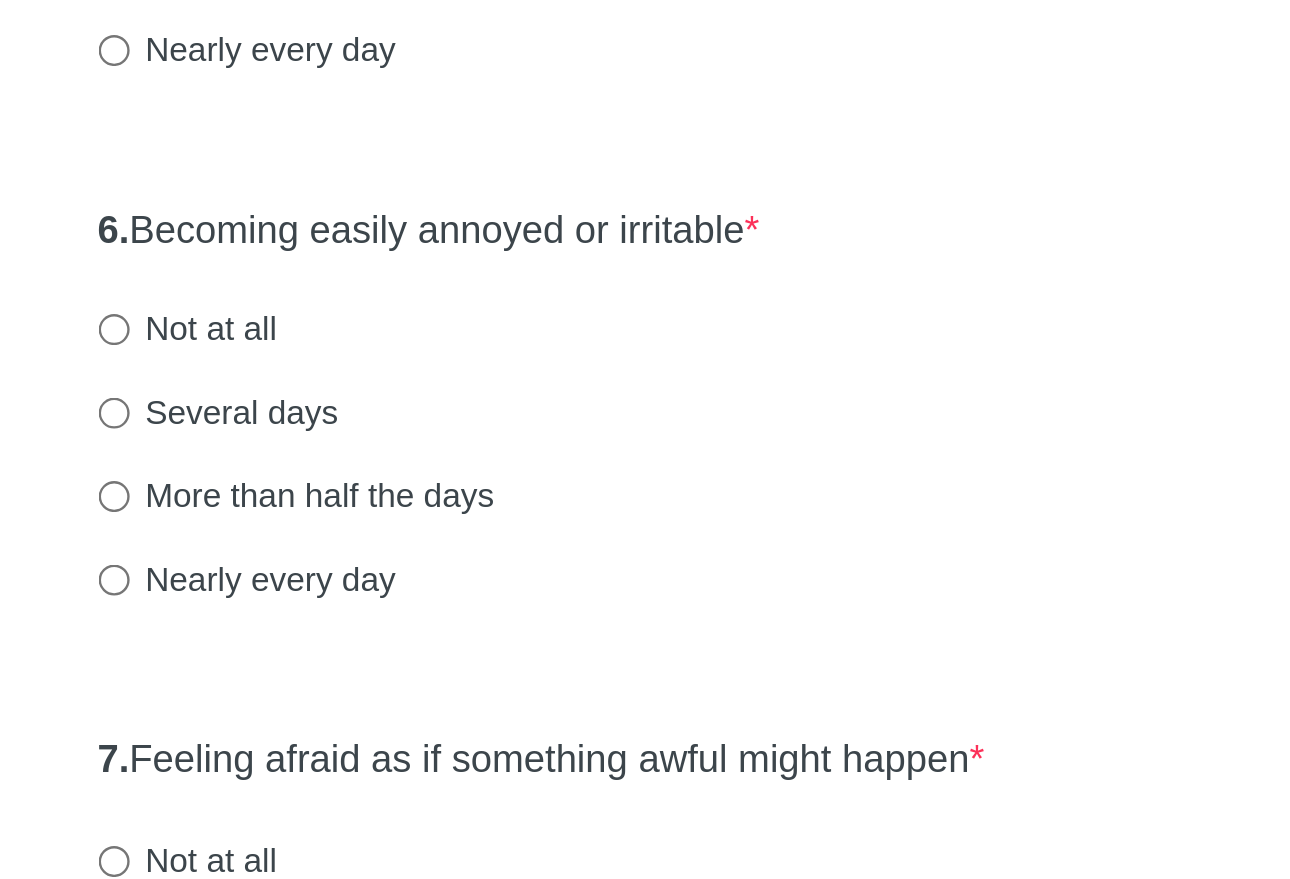click on "More than half the days" at bounding box center (461, 718) 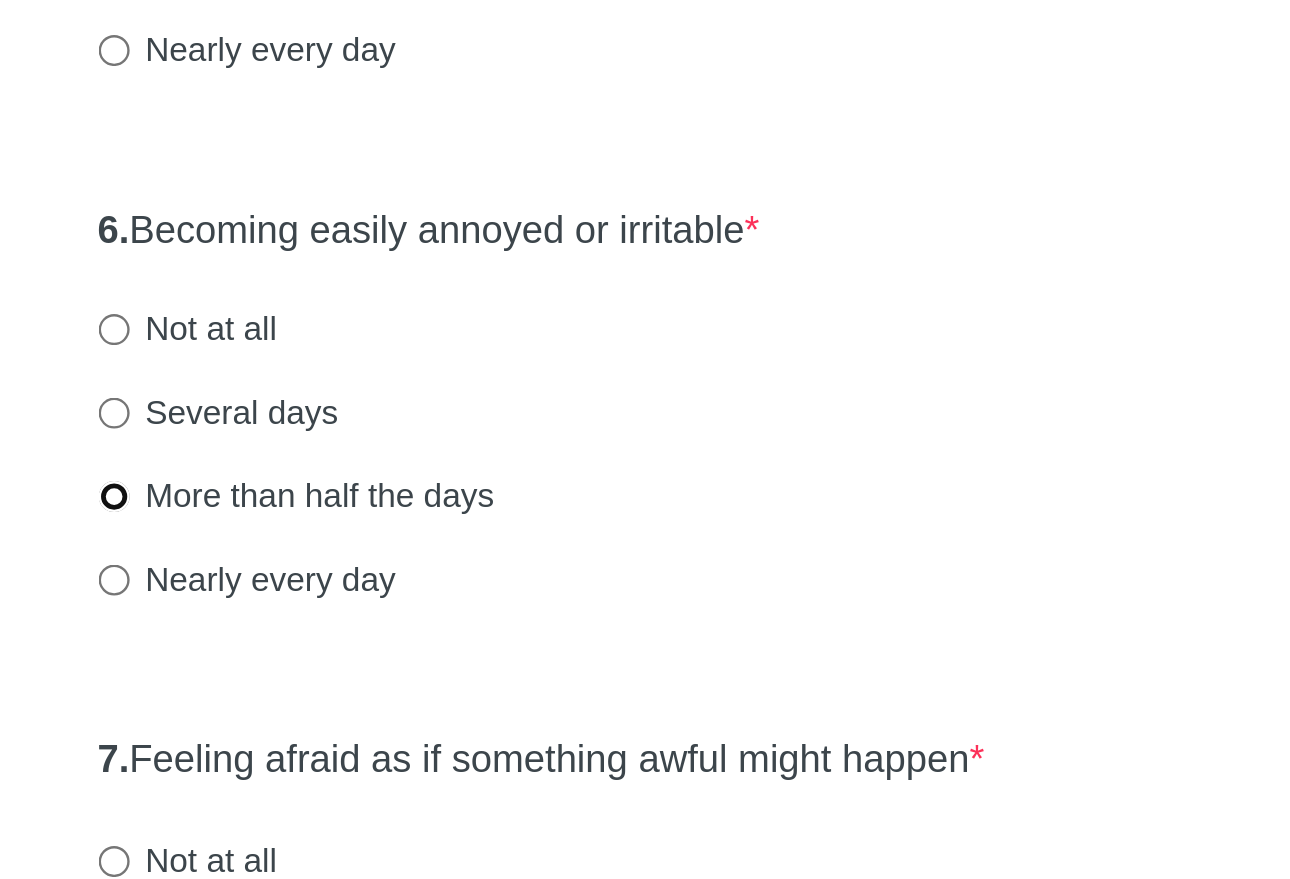 click on "More than half the days" at bounding box center (384, 718) 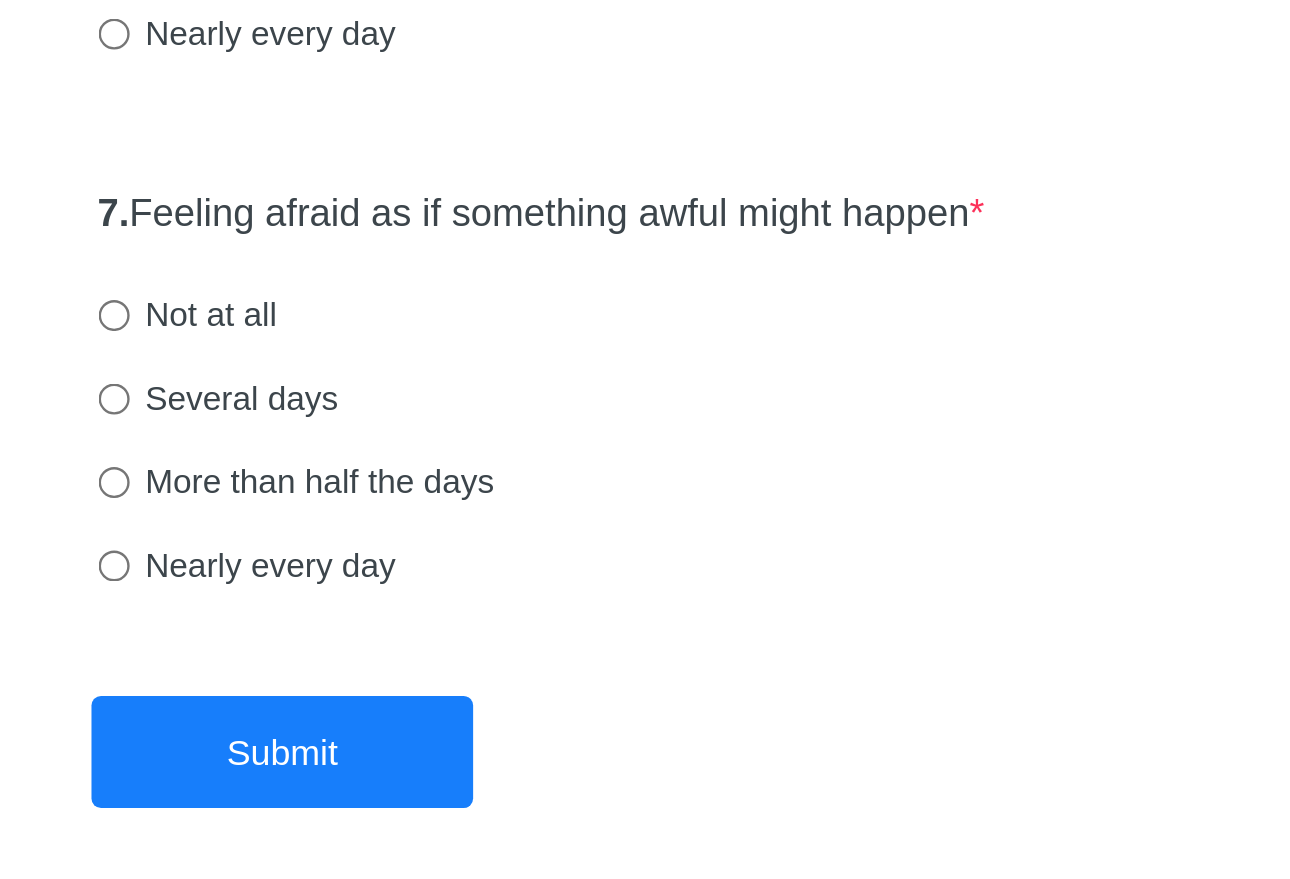 scroll, scrollTop: 1013, scrollLeft: 0, axis: vertical 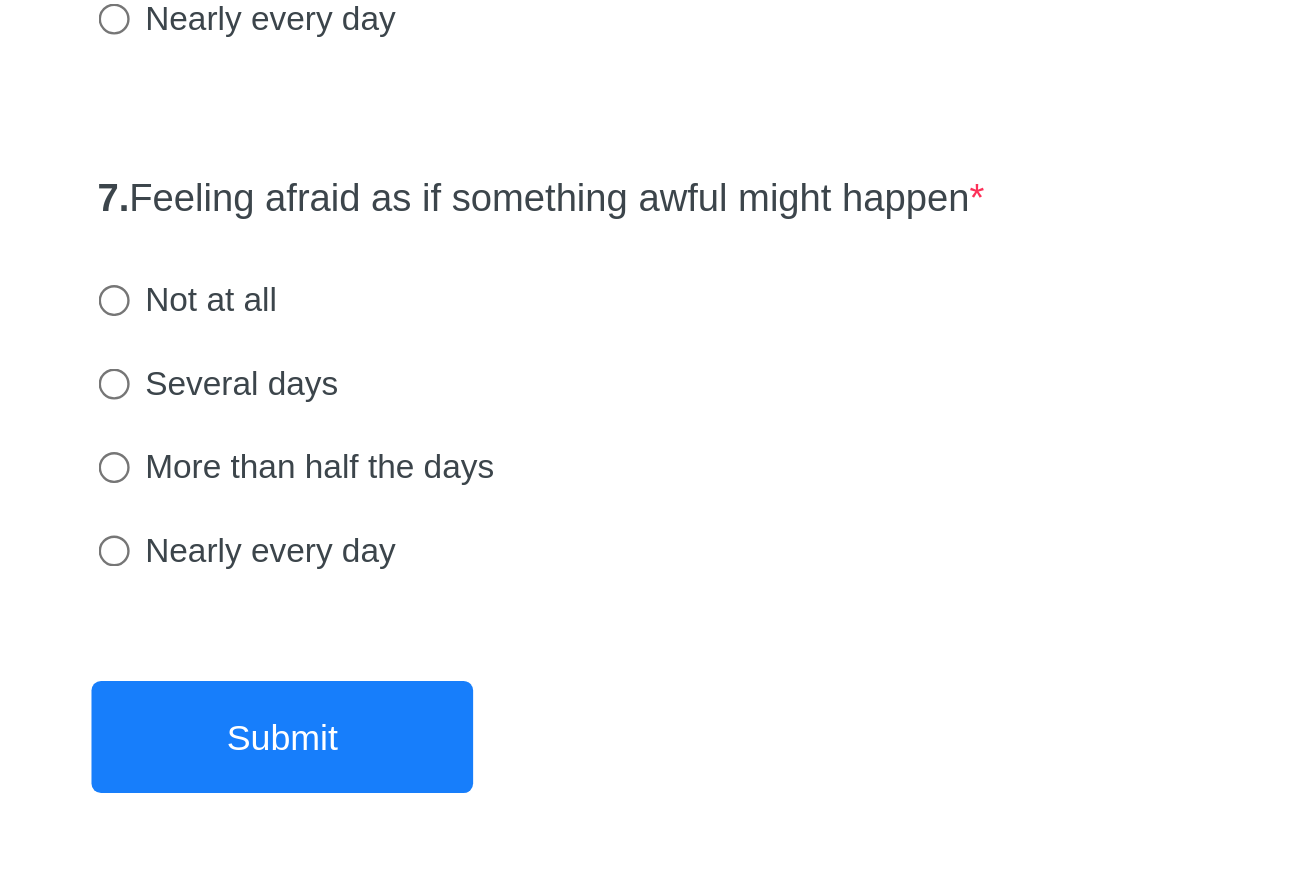 click on "Not at all" at bounding box center [415, 636] 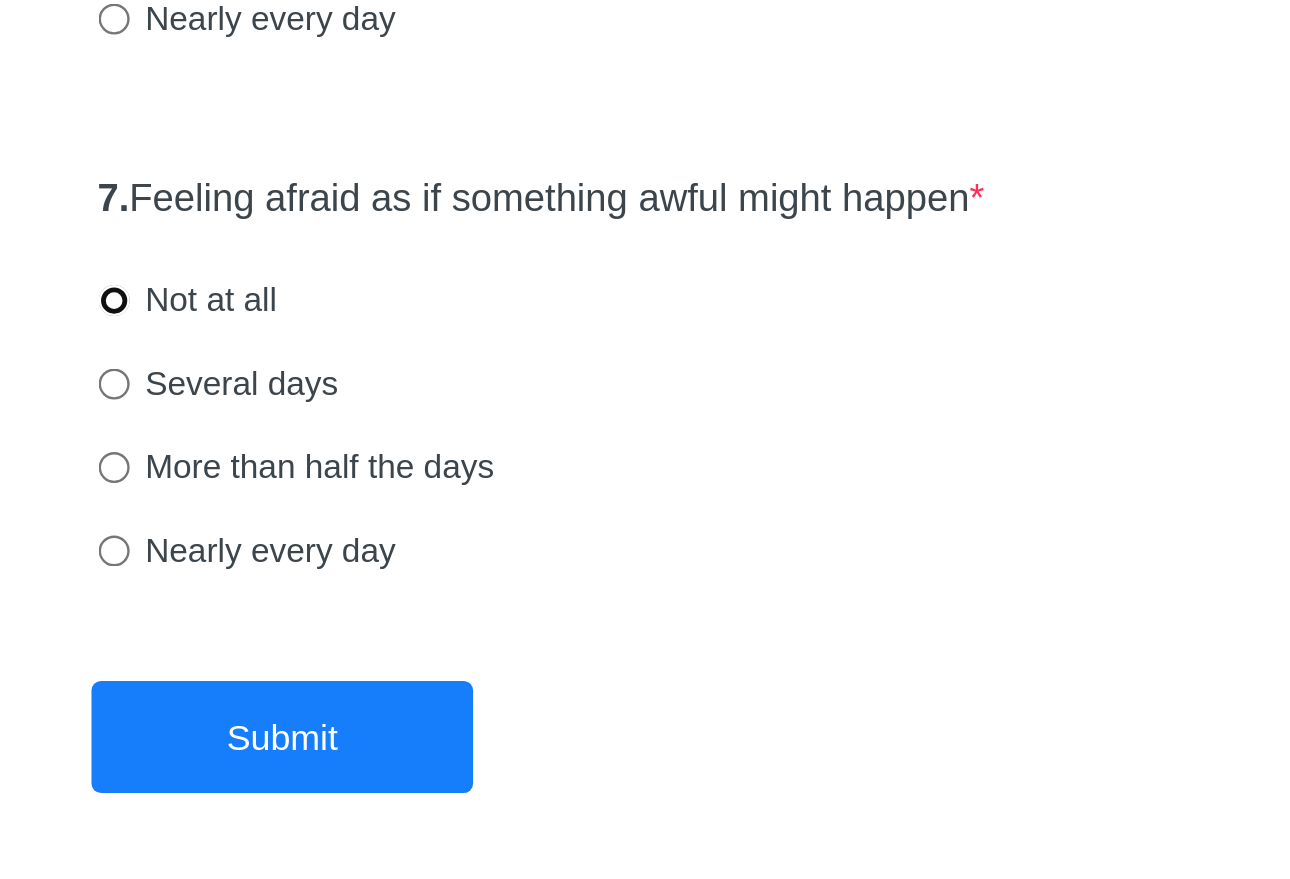 radio on "true" 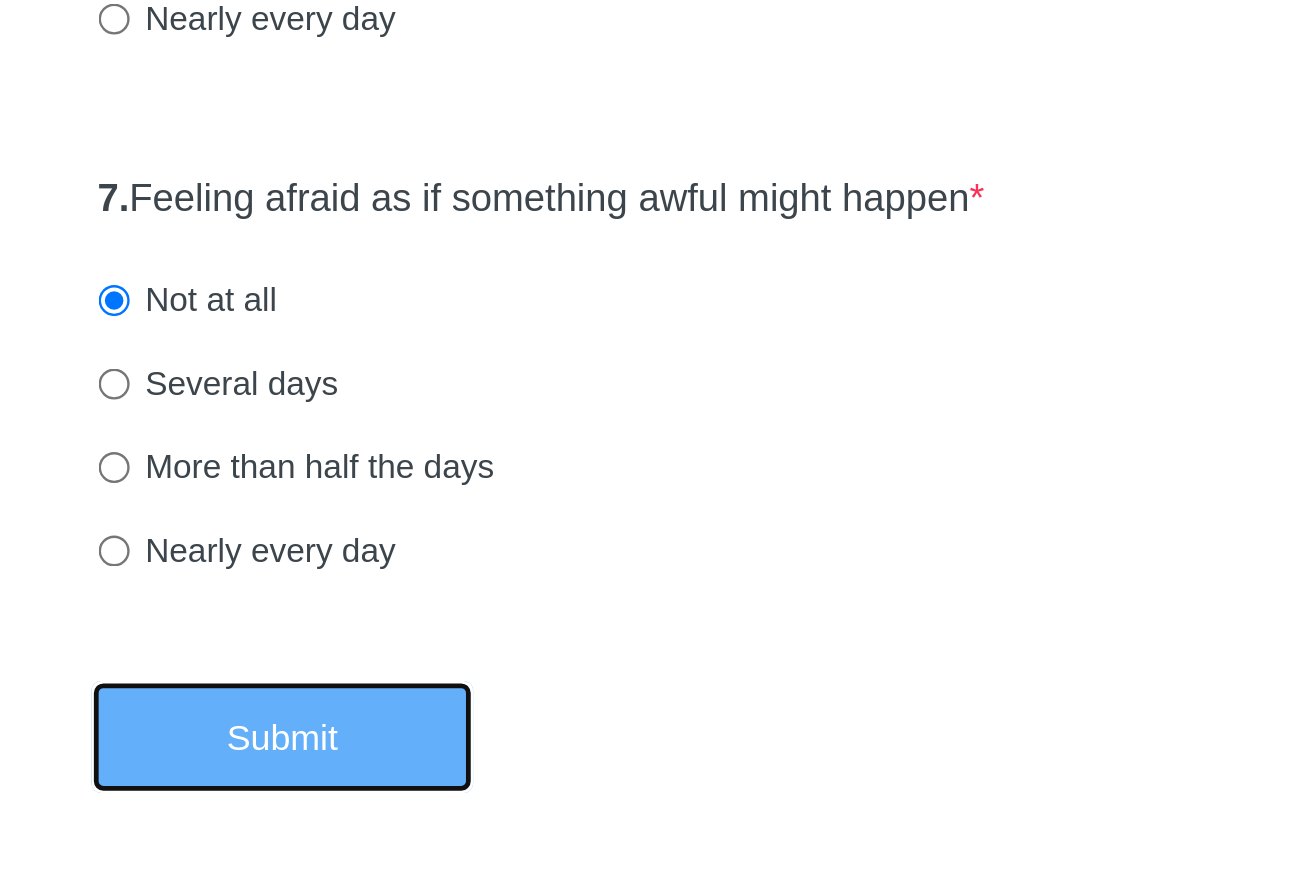 click on "Submit" at bounding box center [455, 819] 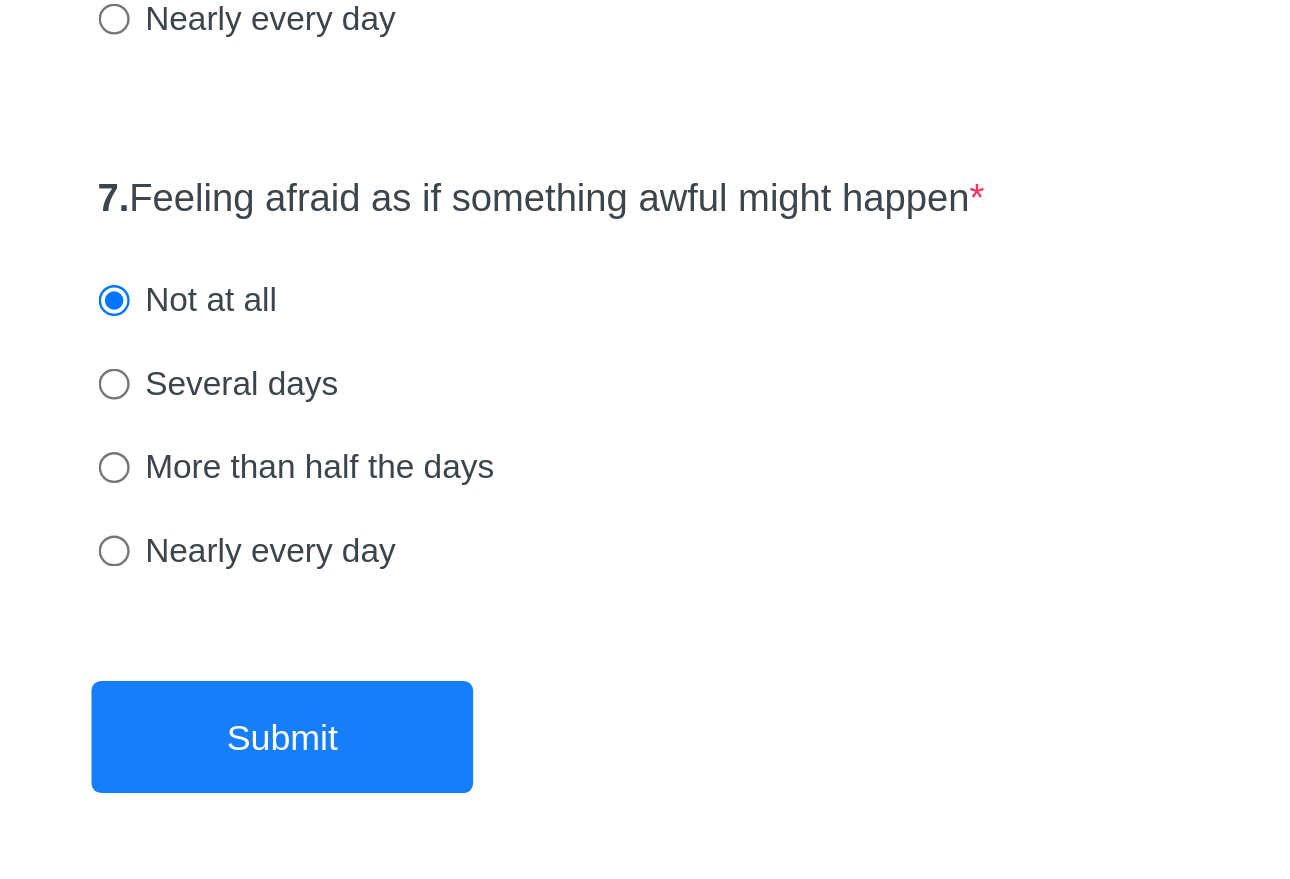 scroll, scrollTop: 0, scrollLeft: 0, axis: both 